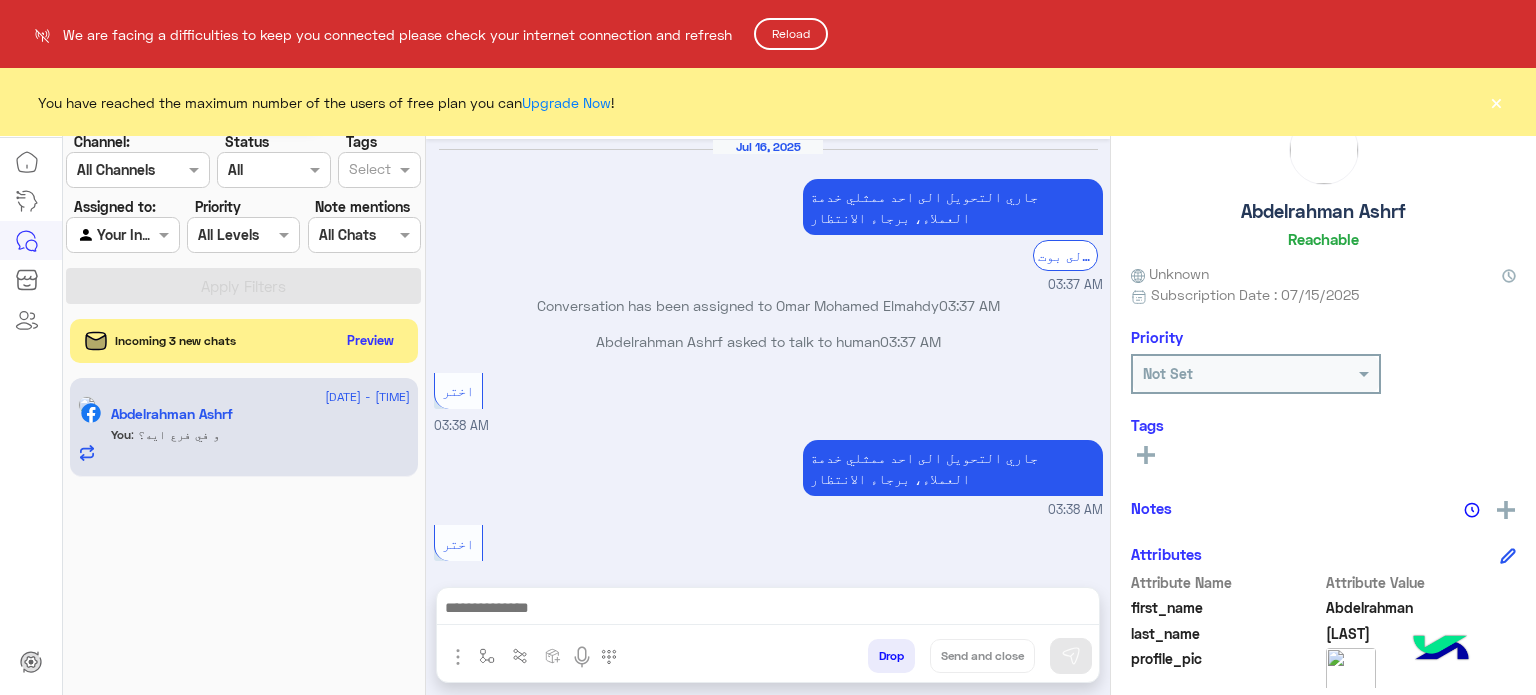 scroll, scrollTop: 0, scrollLeft: 0, axis: both 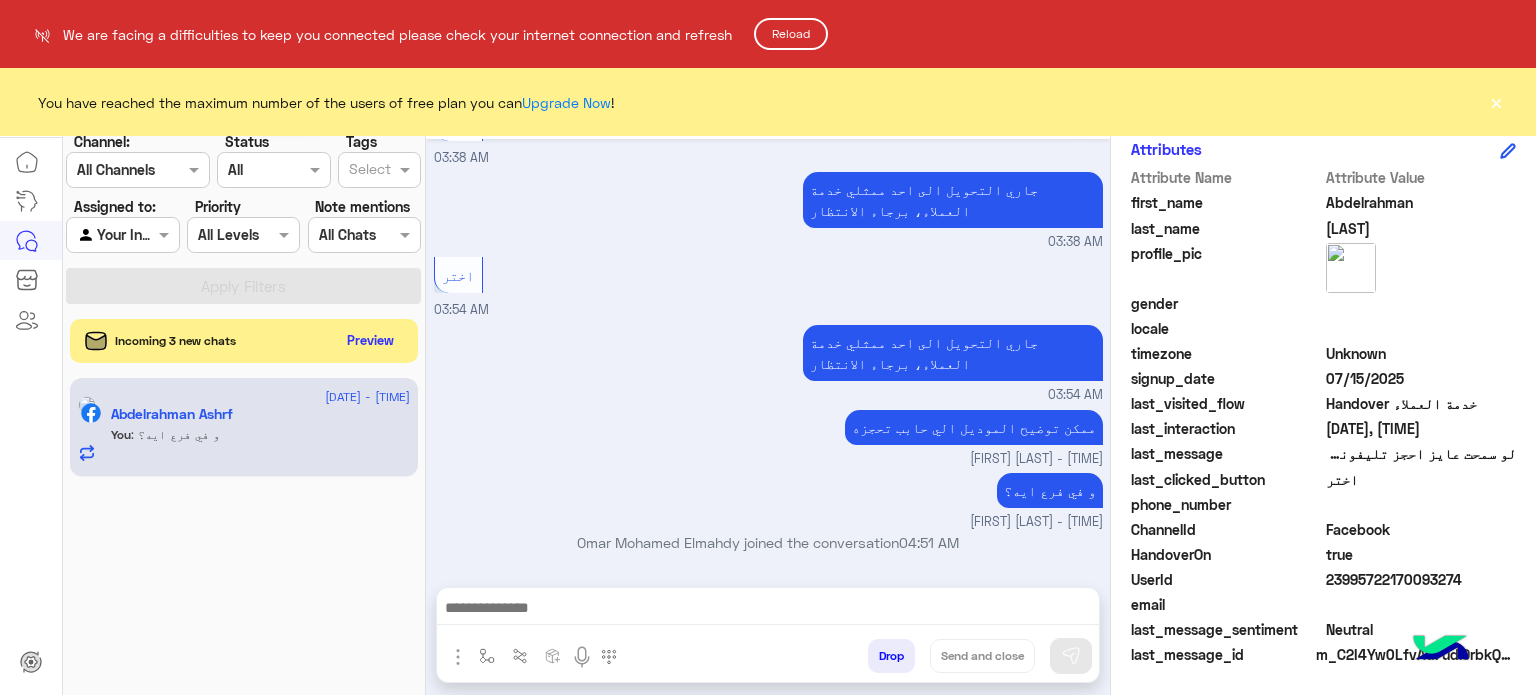 type 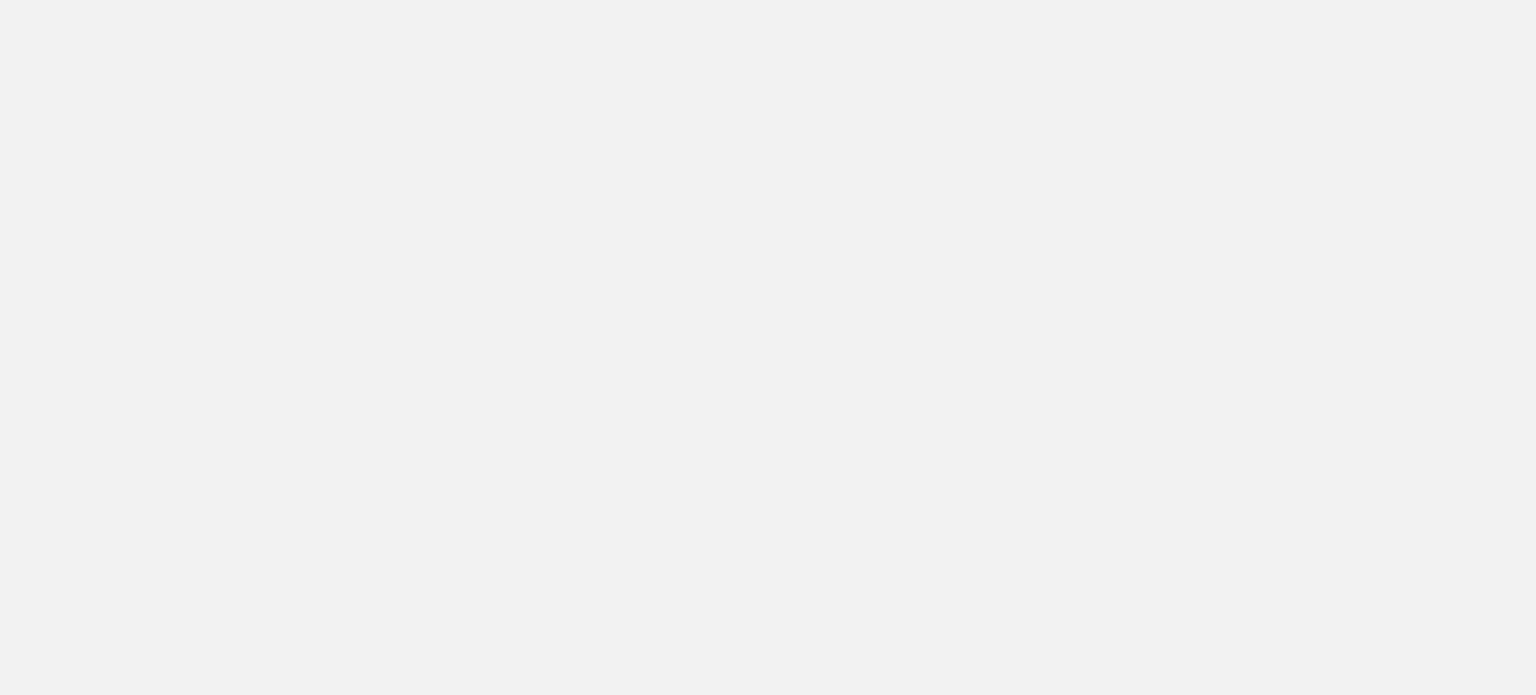 scroll, scrollTop: 0, scrollLeft: 0, axis: both 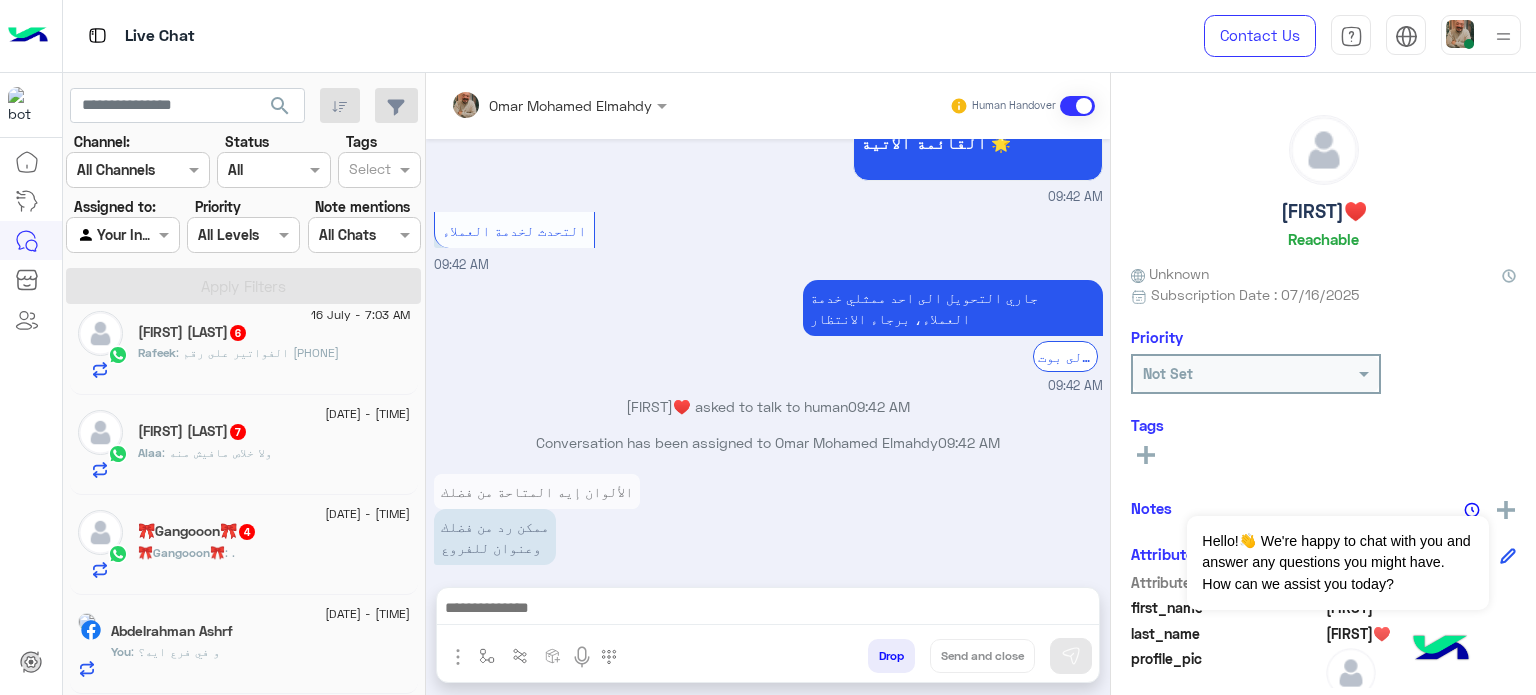 click on "Abdelrahman Ashrf" 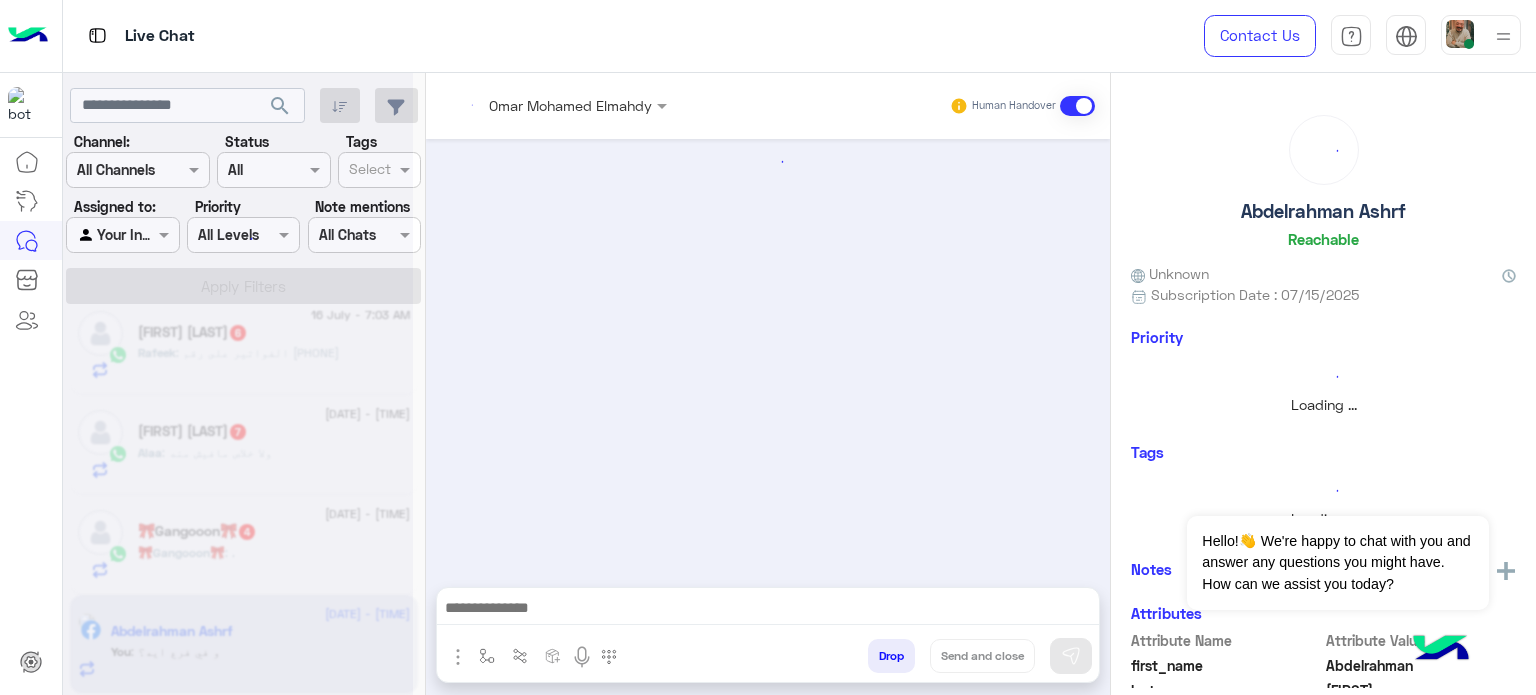 scroll, scrollTop: 0, scrollLeft: 0, axis: both 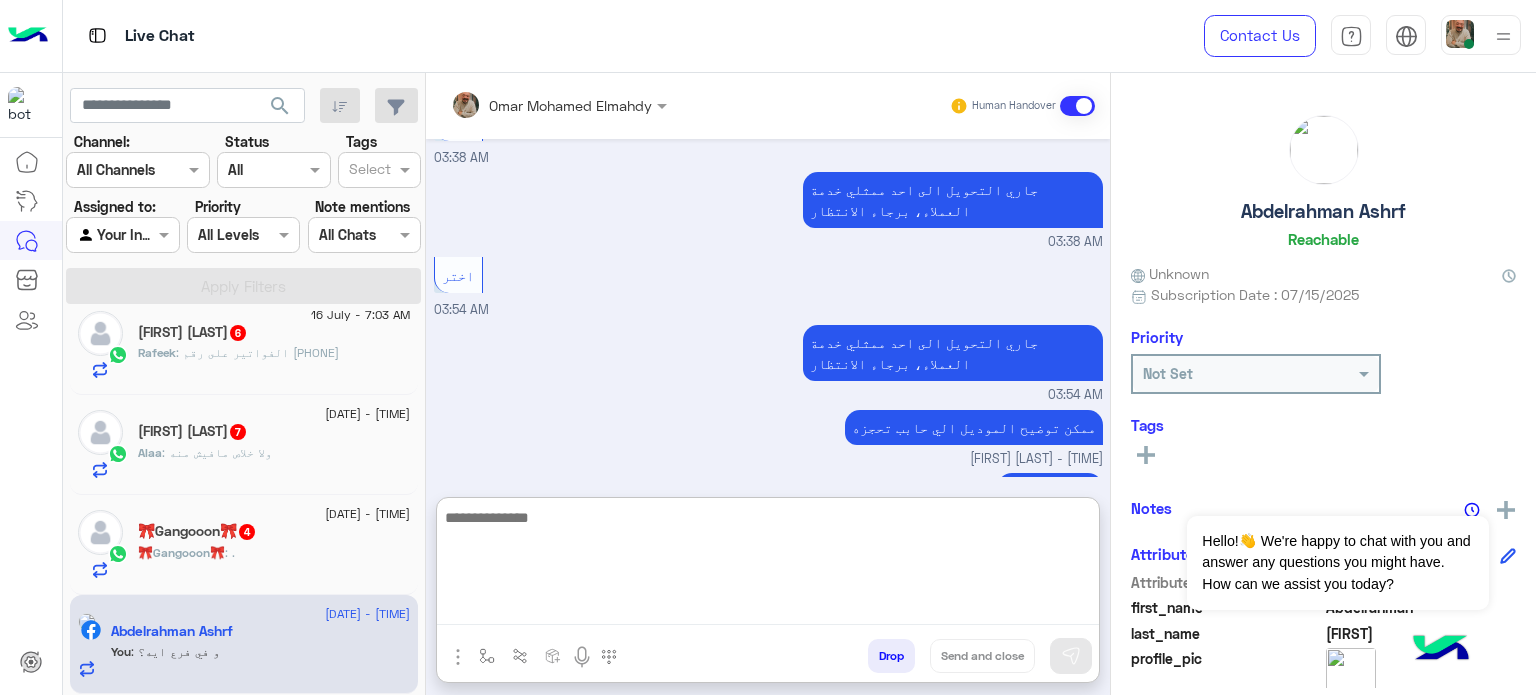 click at bounding box center (768, 565) 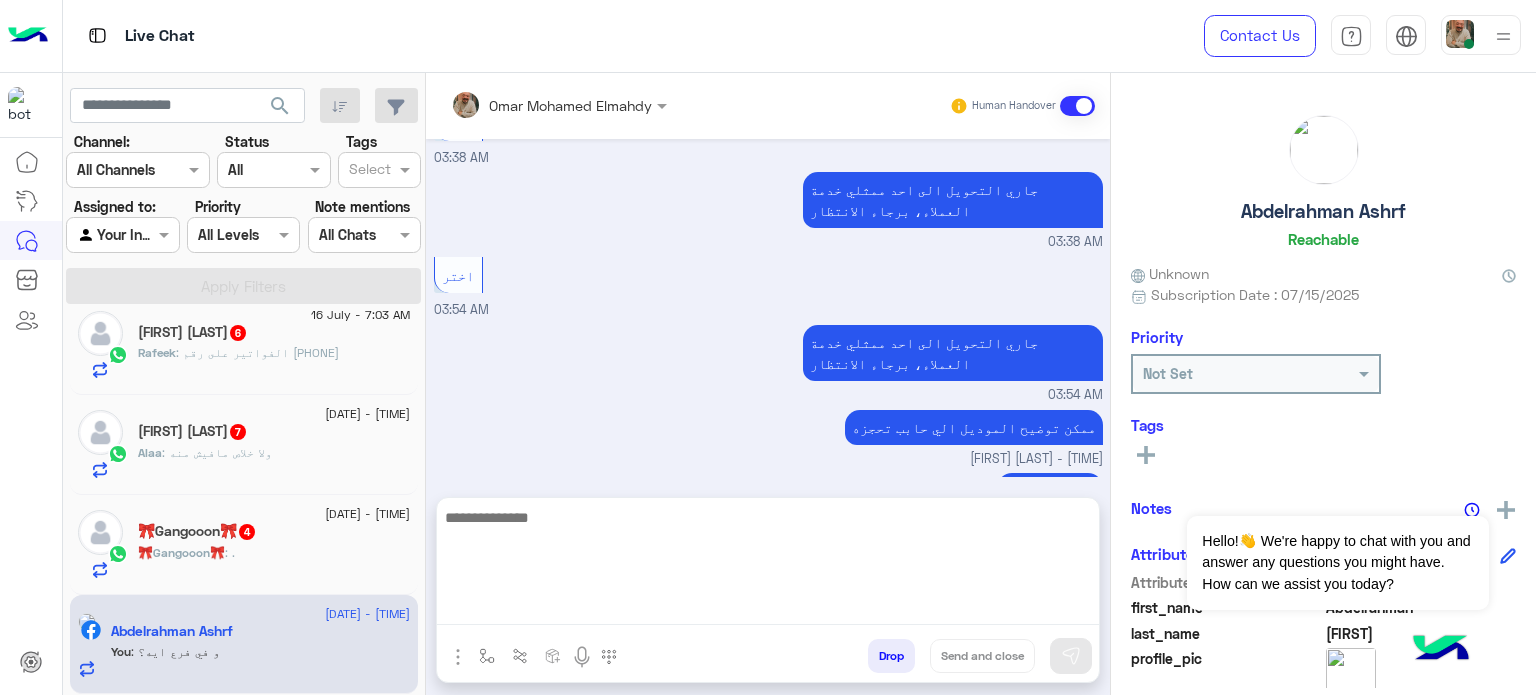 paste on "**********" 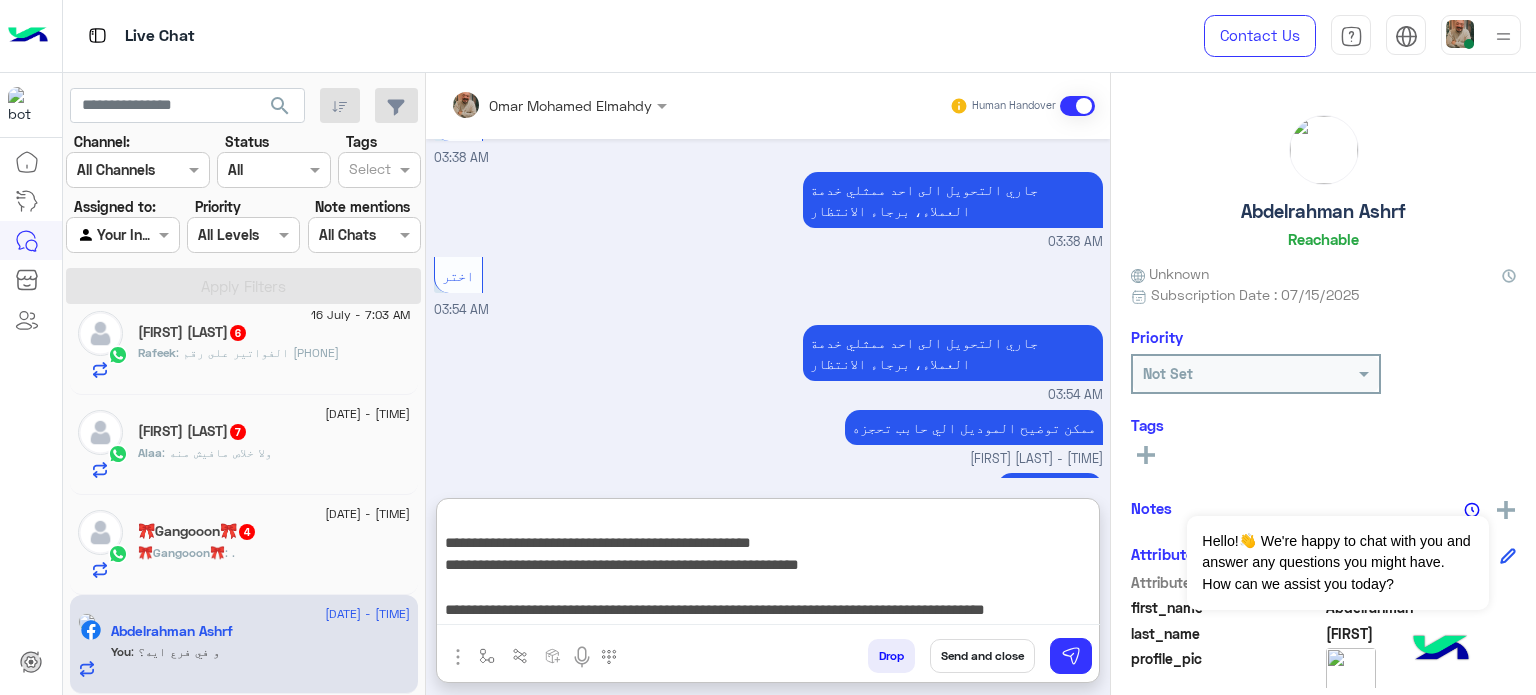 scroll, scrollTop: 177, scrollLeft: 0, axis: vertical 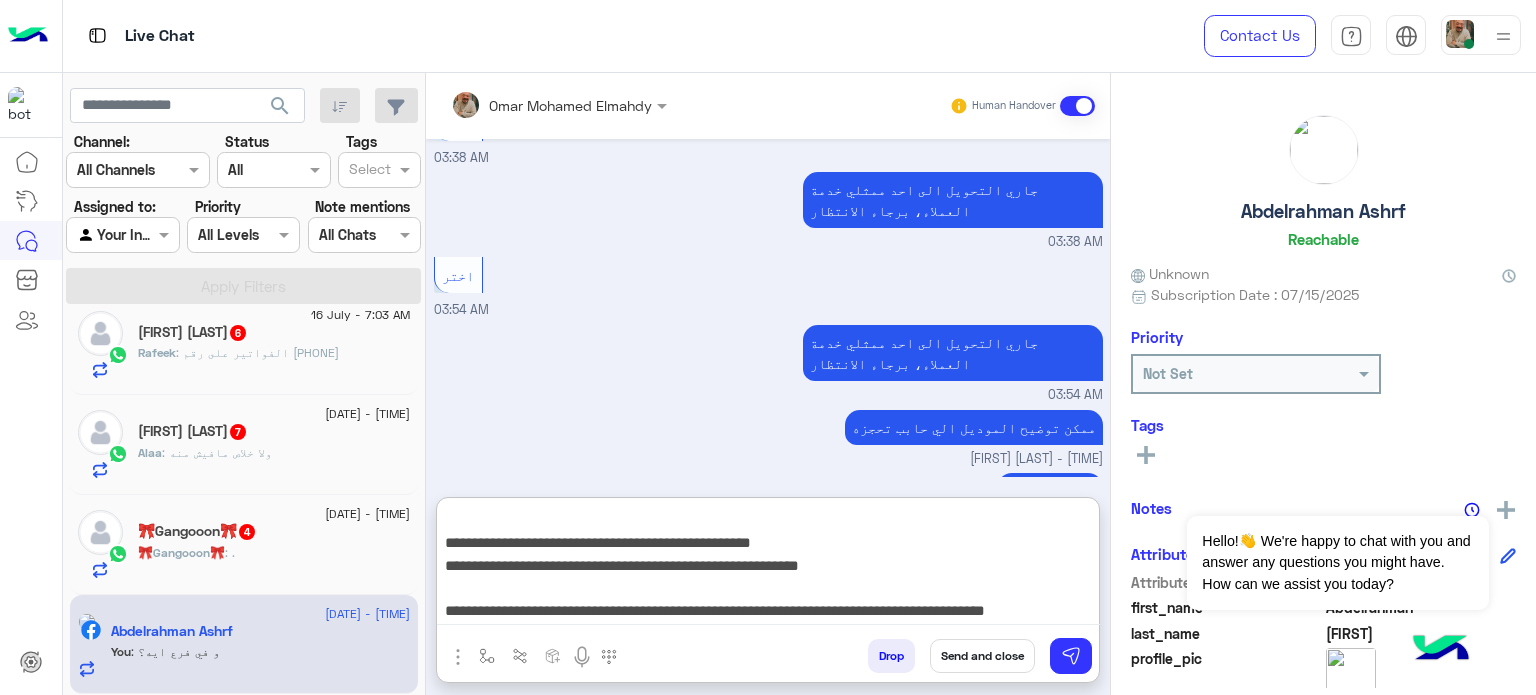type on "**********" 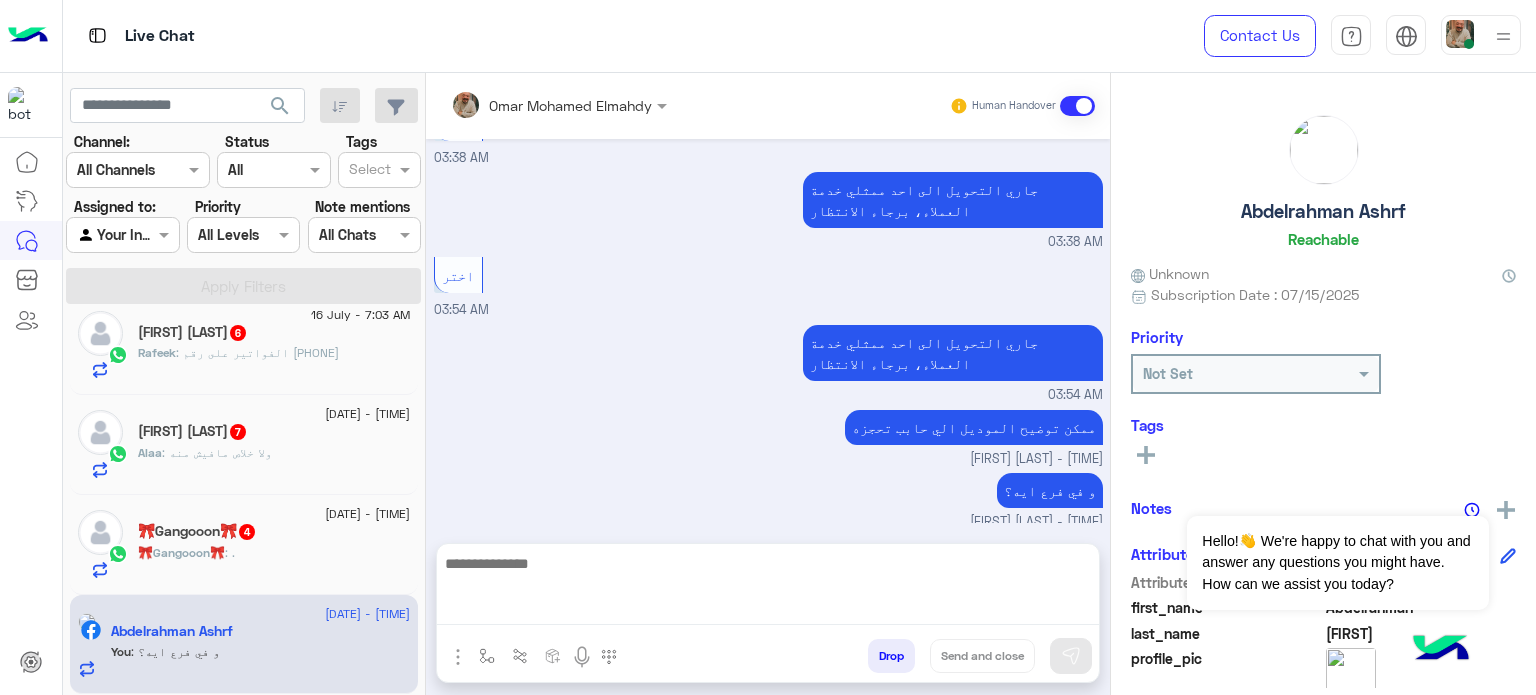 scroll, scrollTop: 0, scrollLeft: 0, axis: both 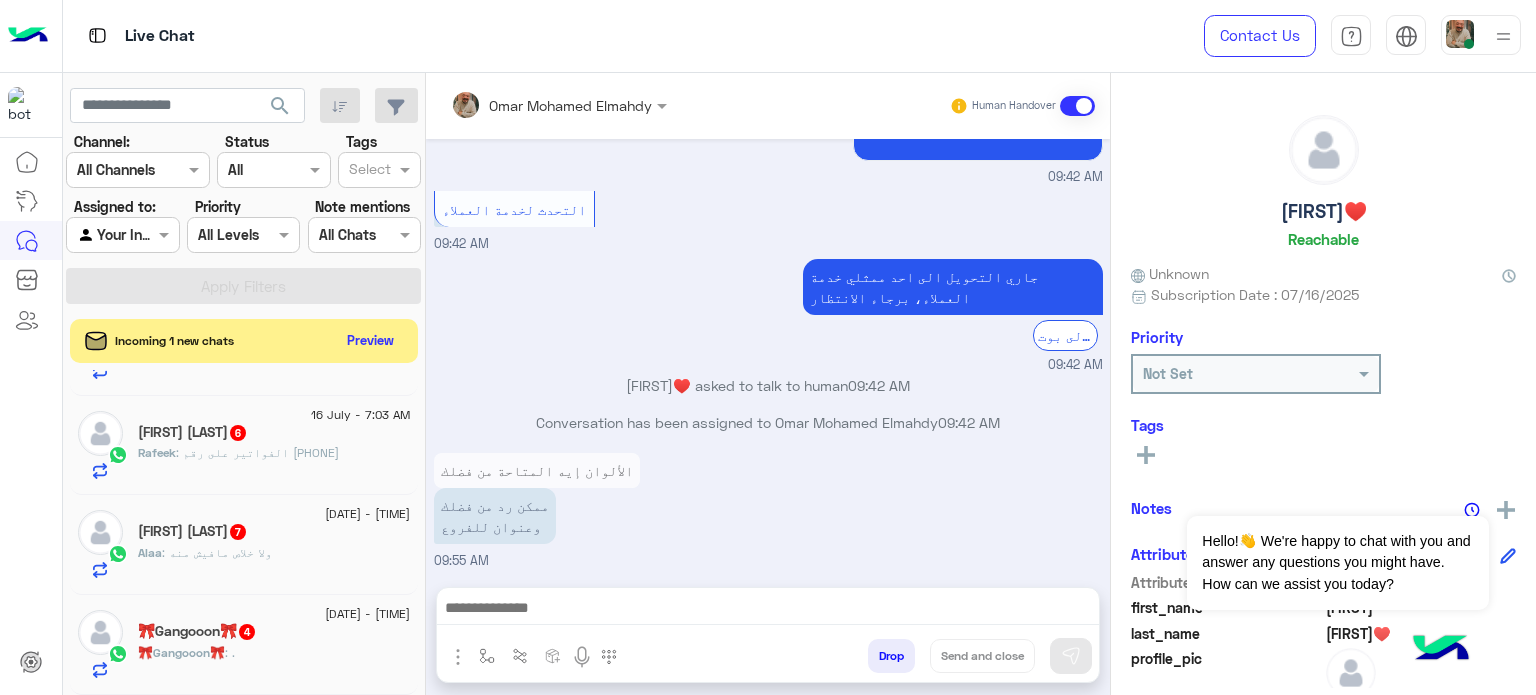 click on "🎀Gangooon🎀   4" 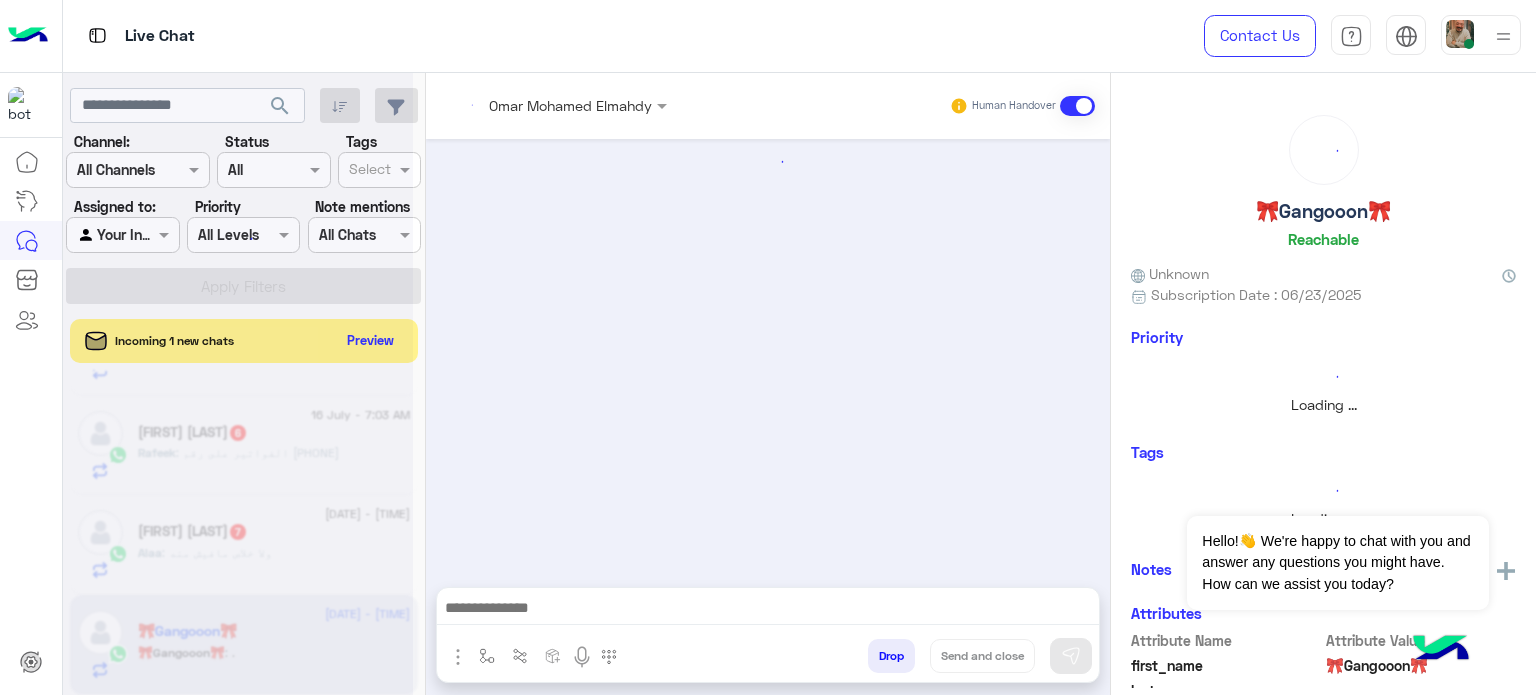 scroll, scrollTop: 1583, scrollLeft: 0, axis: vertical 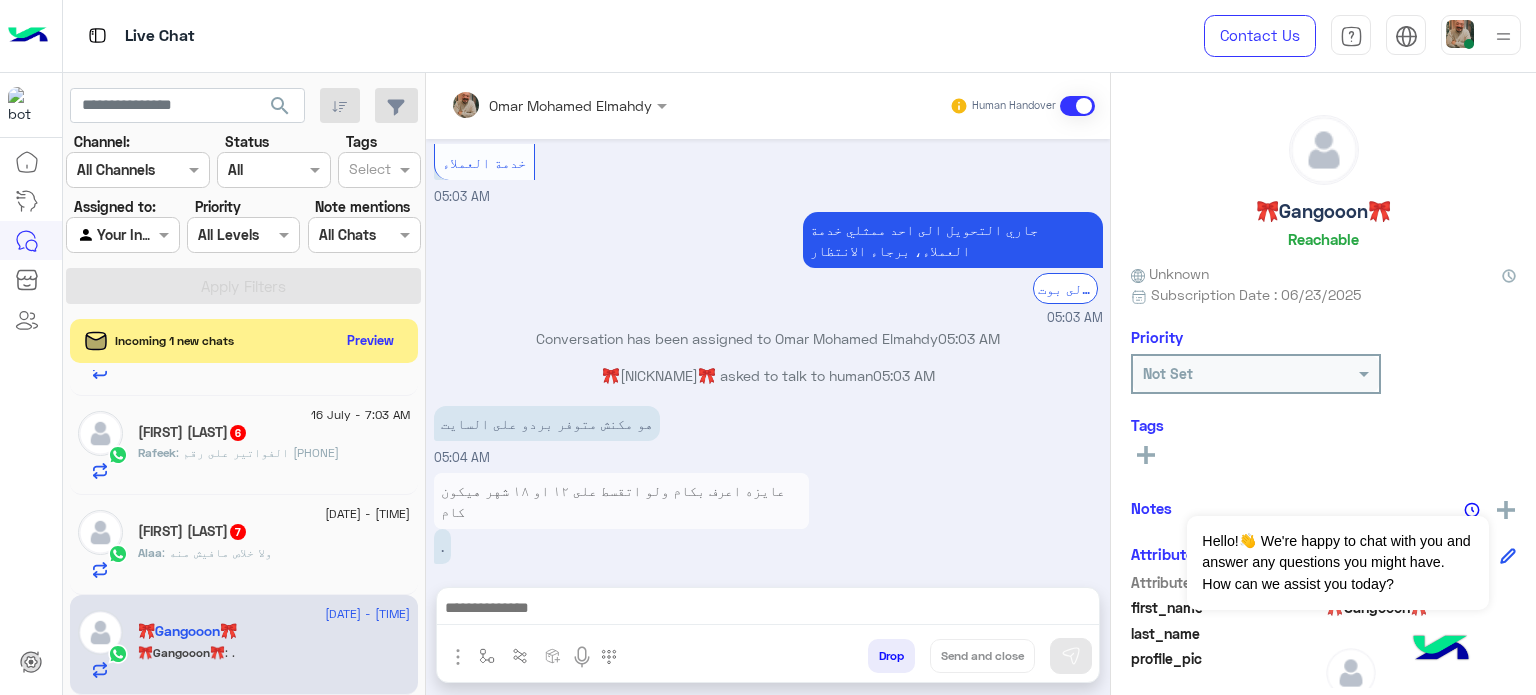 drag, startPoint x: 280, startPoint y: 449, endPoint x: 280, endPoint y: 430, distance: 19 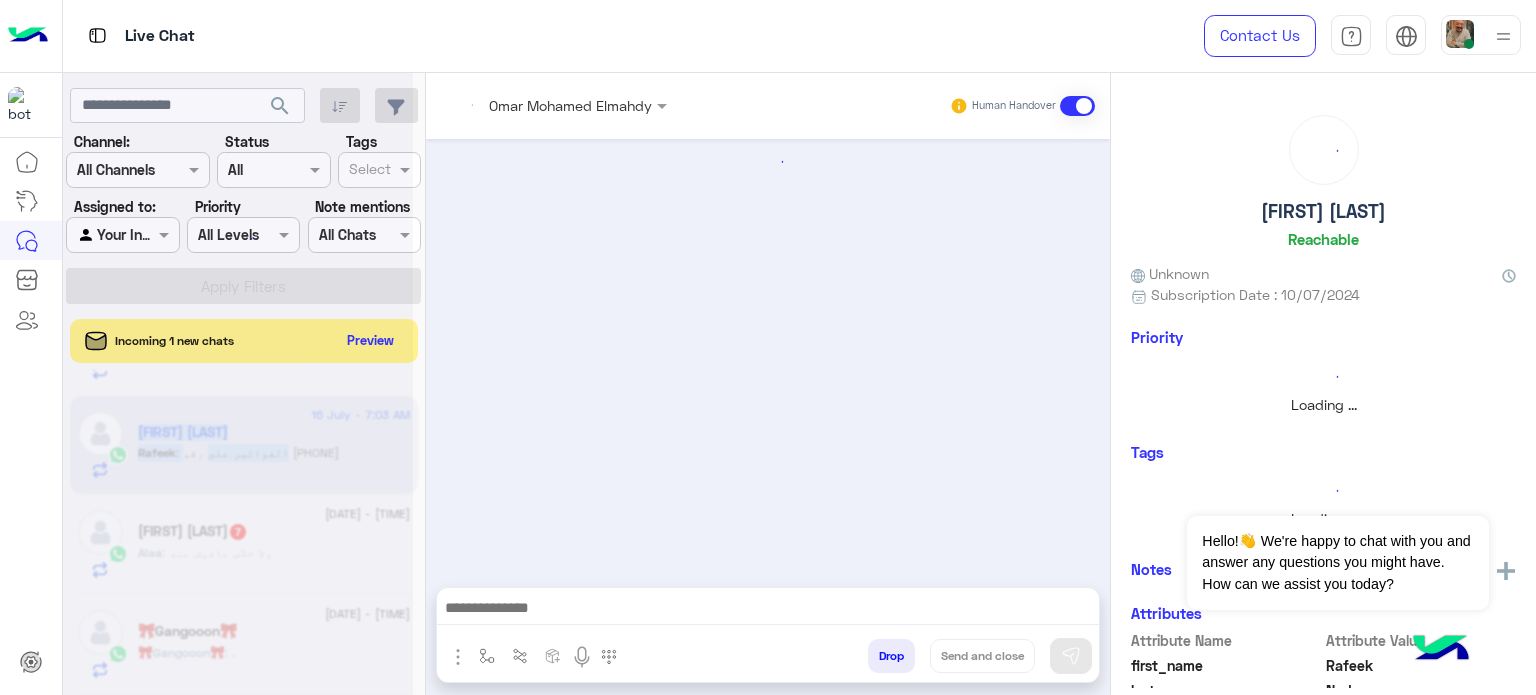 scroll, scrollTop: 1582, scrollLeft: 0, axis: vertical 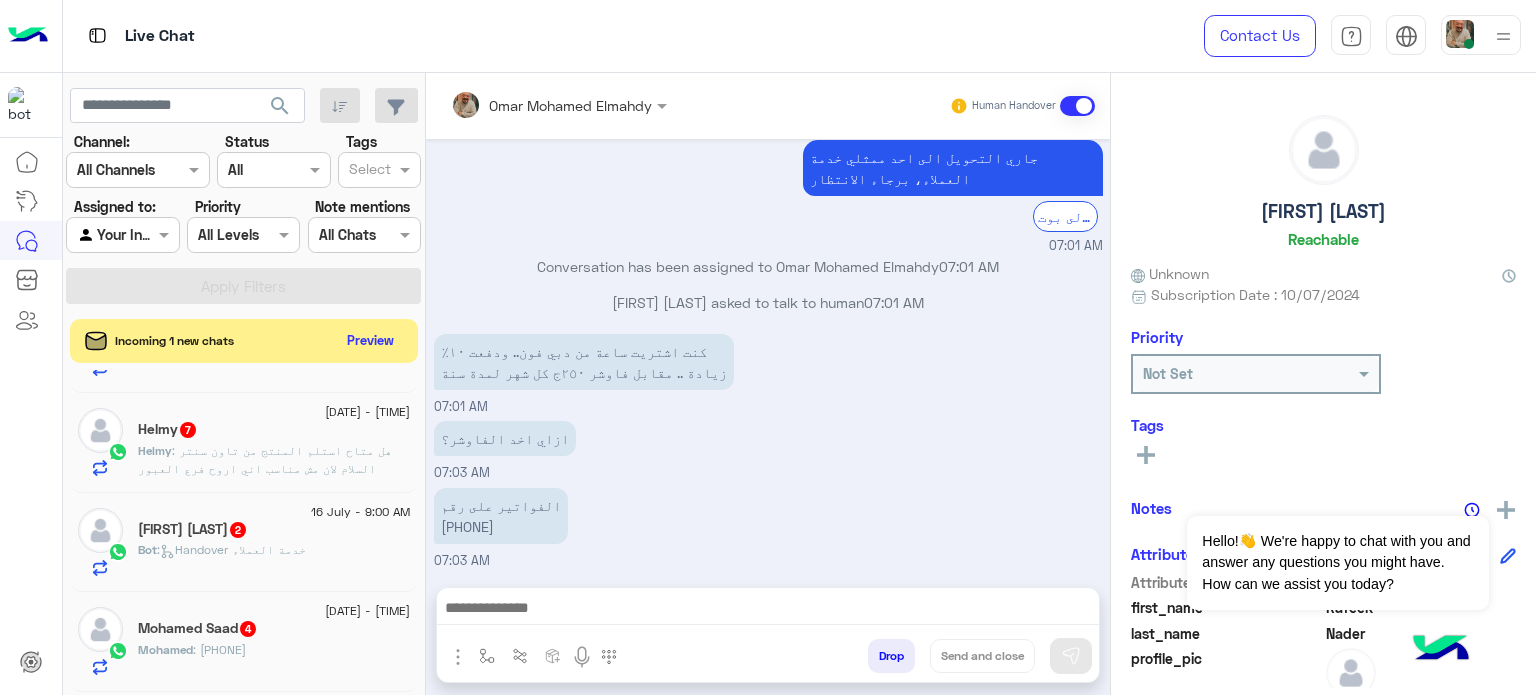 click on "16 July - 8:20 AM" 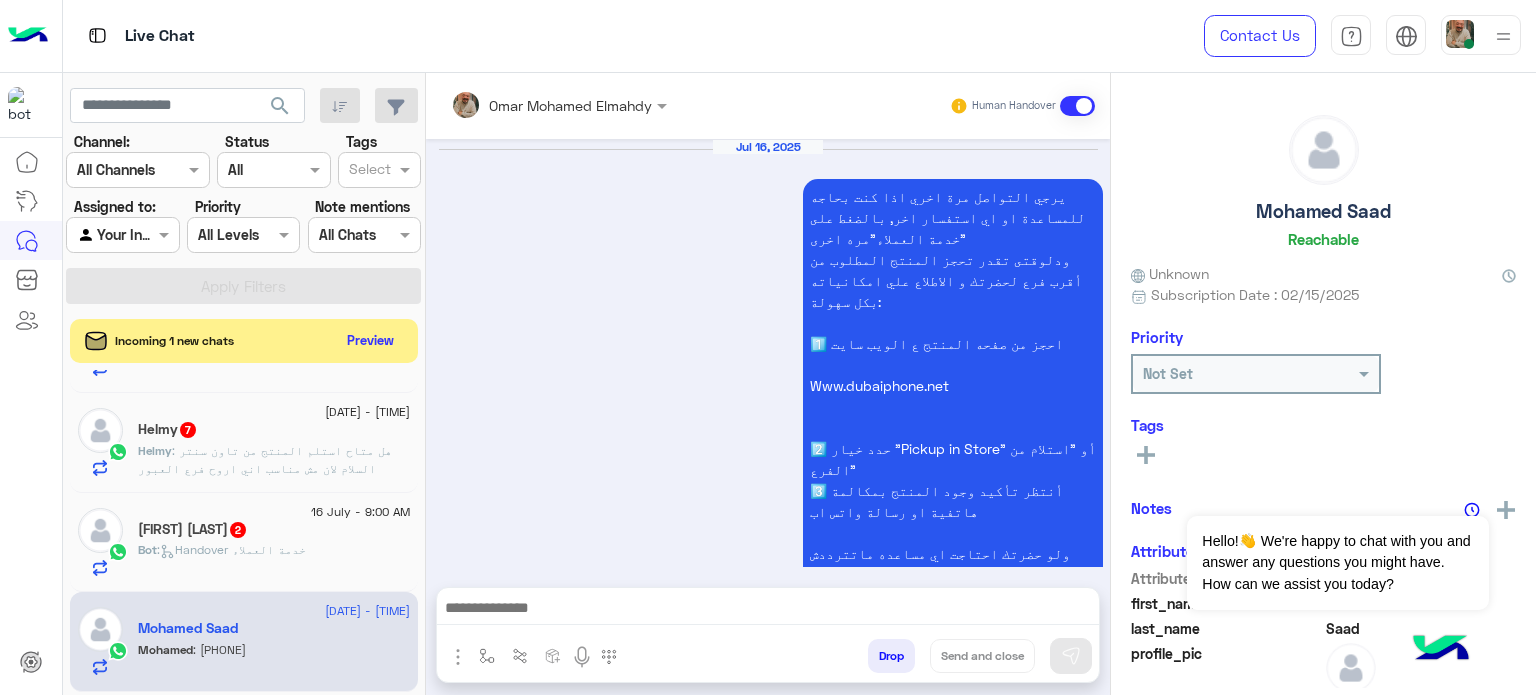 scroll, scrollTop: 970, scrollLeft: 0, axis: vertical 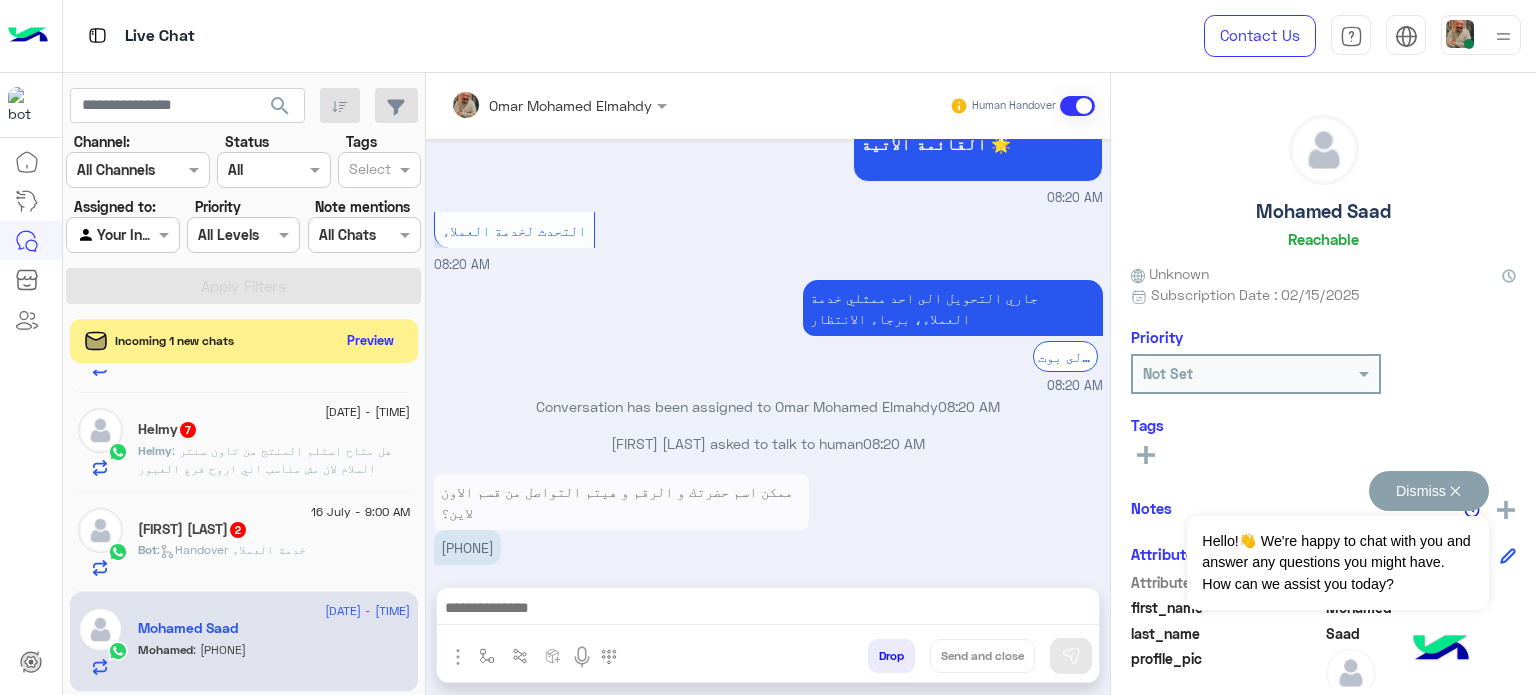 click on "Dismiss ✕" at bounding box center [1429, 491] 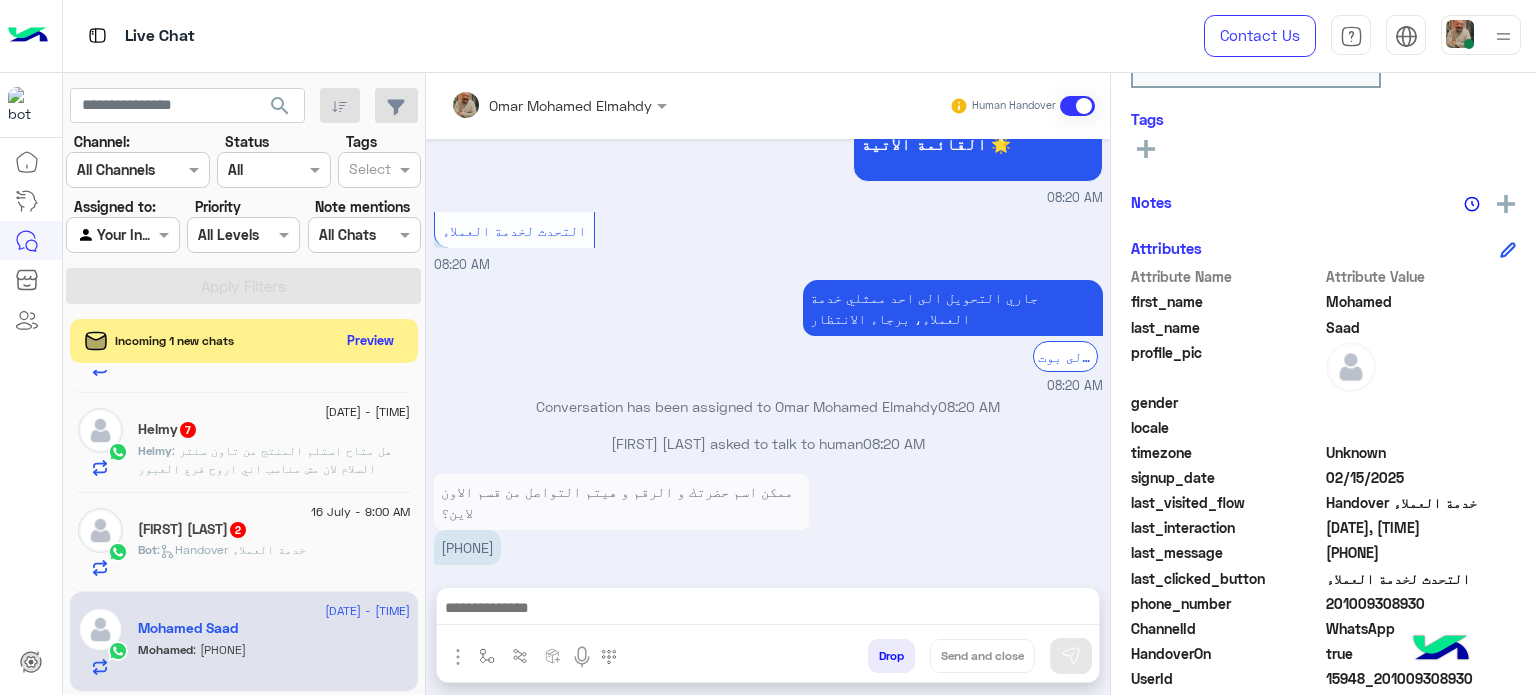 scroll, scrollTop: 405, scrollLeft: 0, axis: vertical 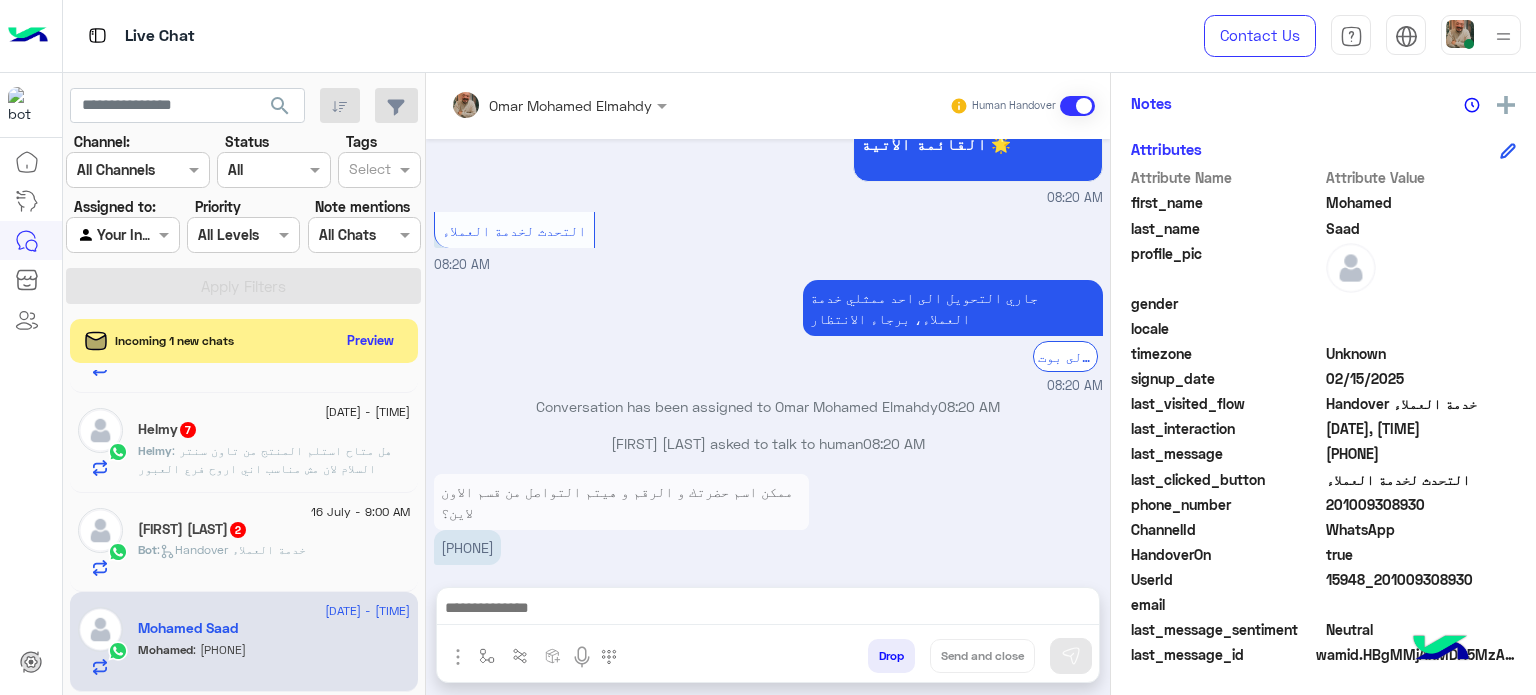 click on "WhatsApp" 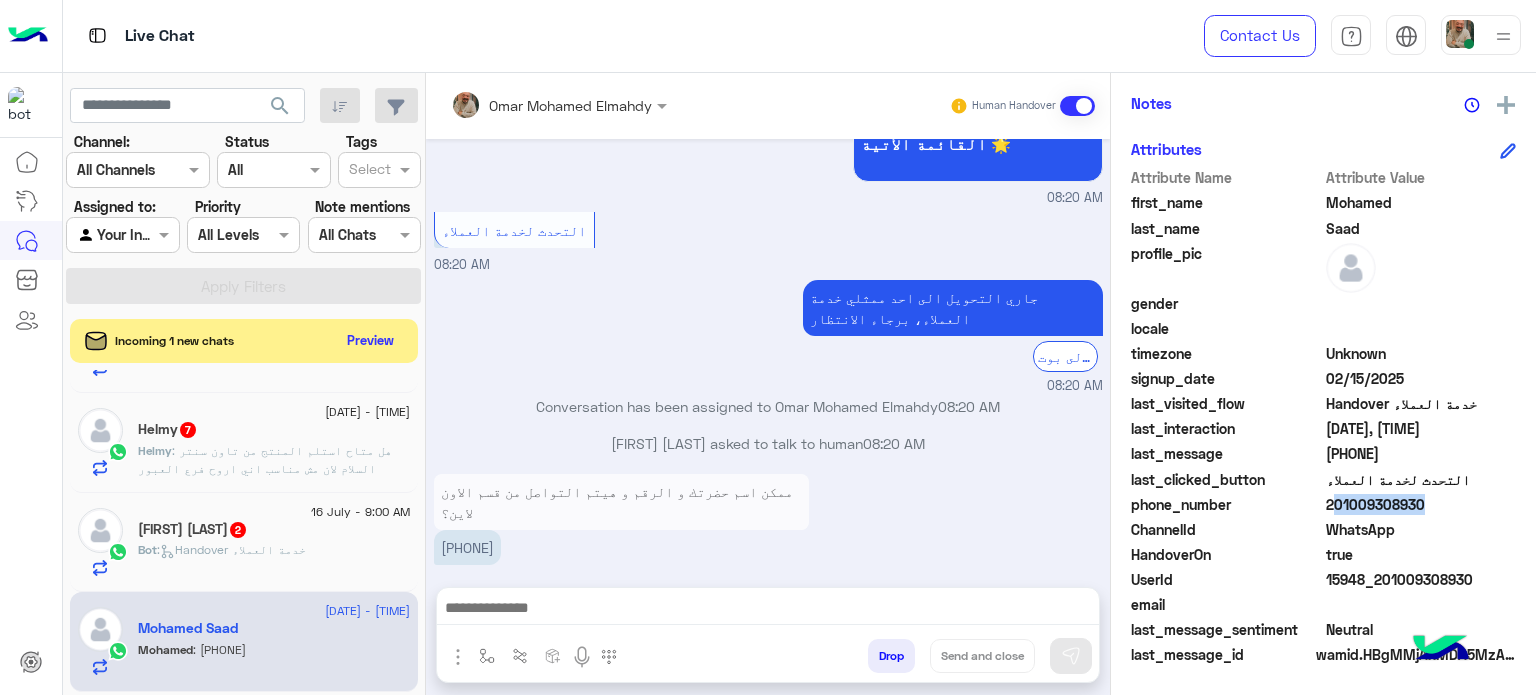 click on "201009308930" 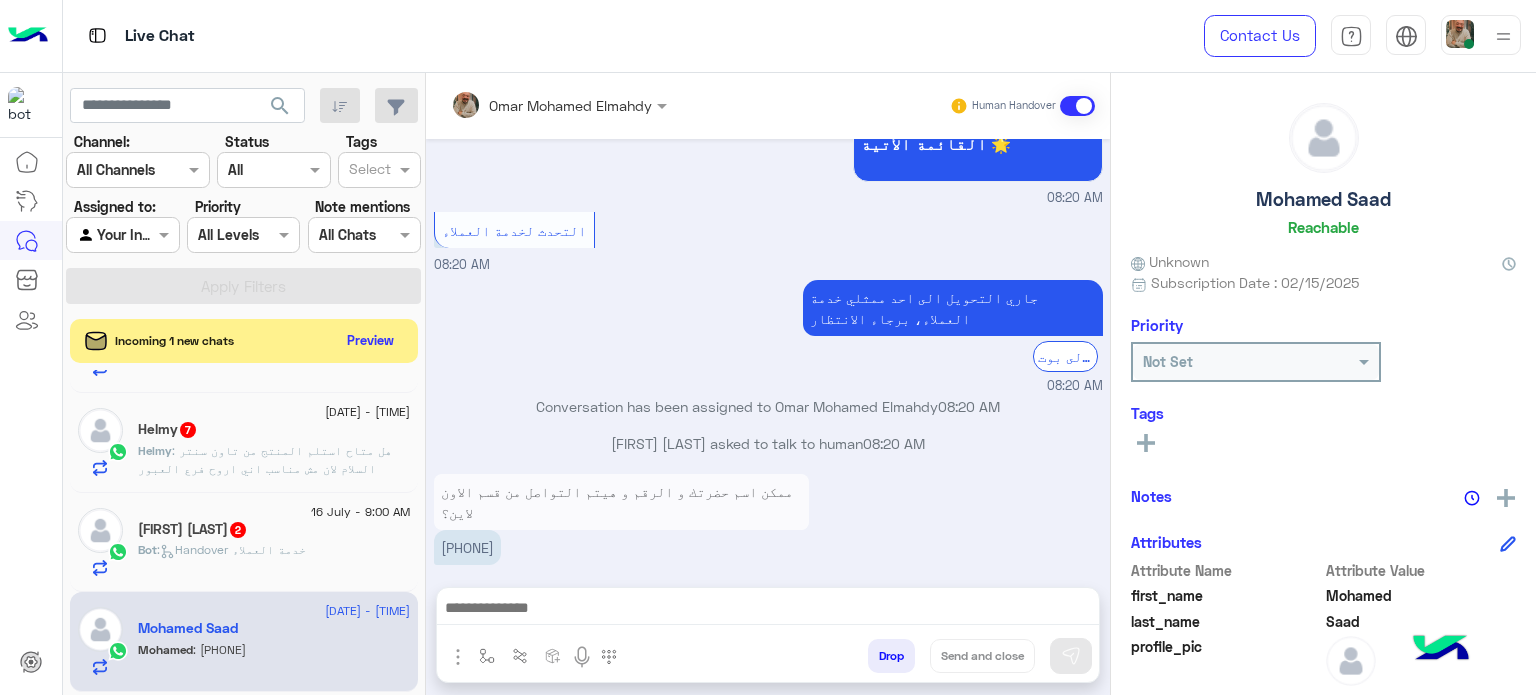 scroll, scrollTop: 0, scrollLeft: 0, axis: both 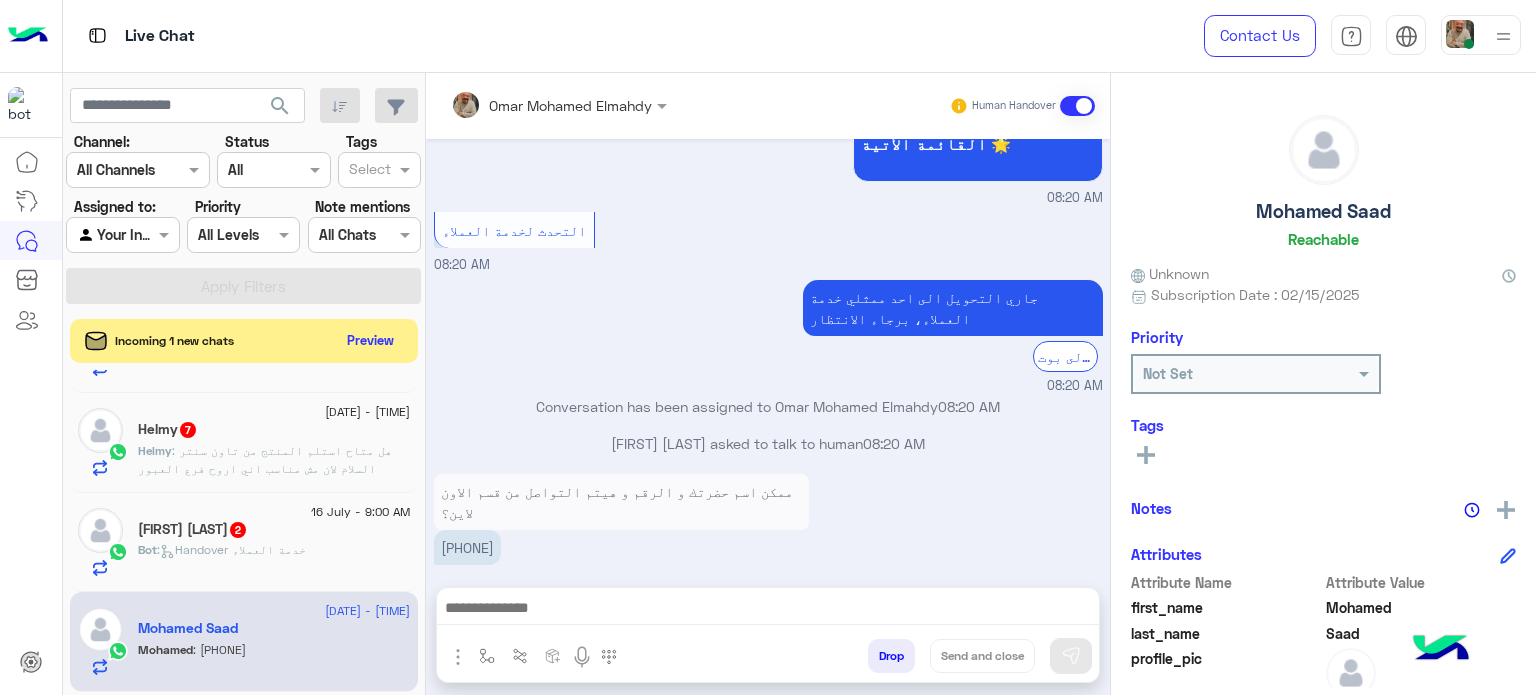 click on "Mohamed Saad" 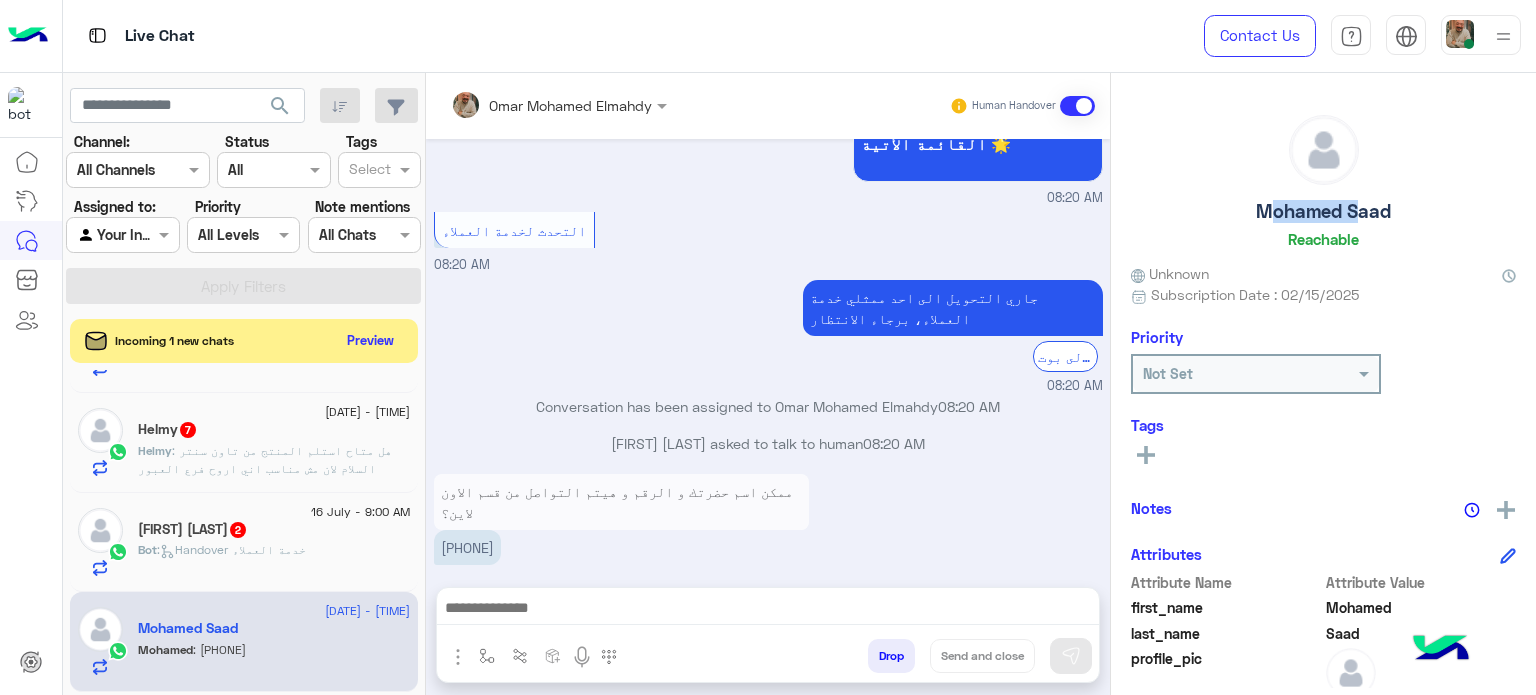 click on "Mohamed Saad" 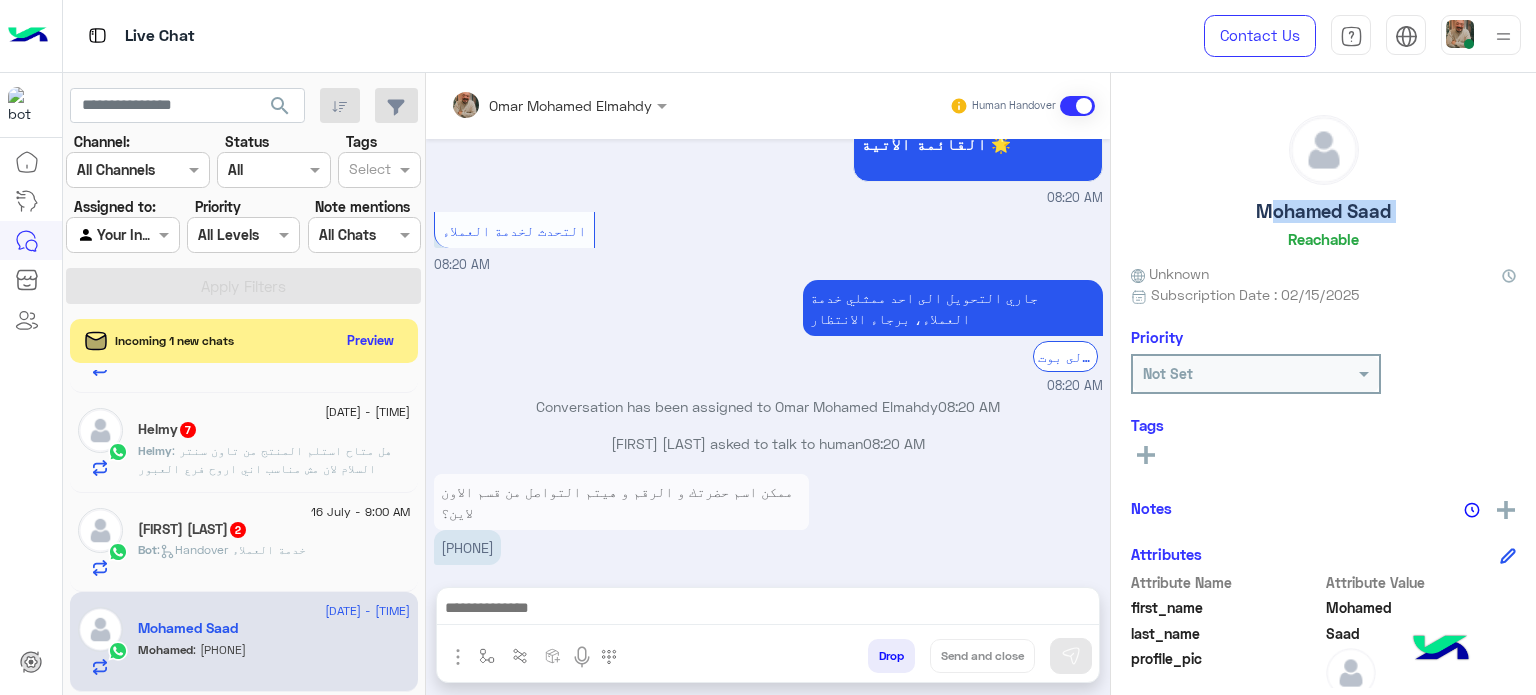 click on "Mohamed Saad" 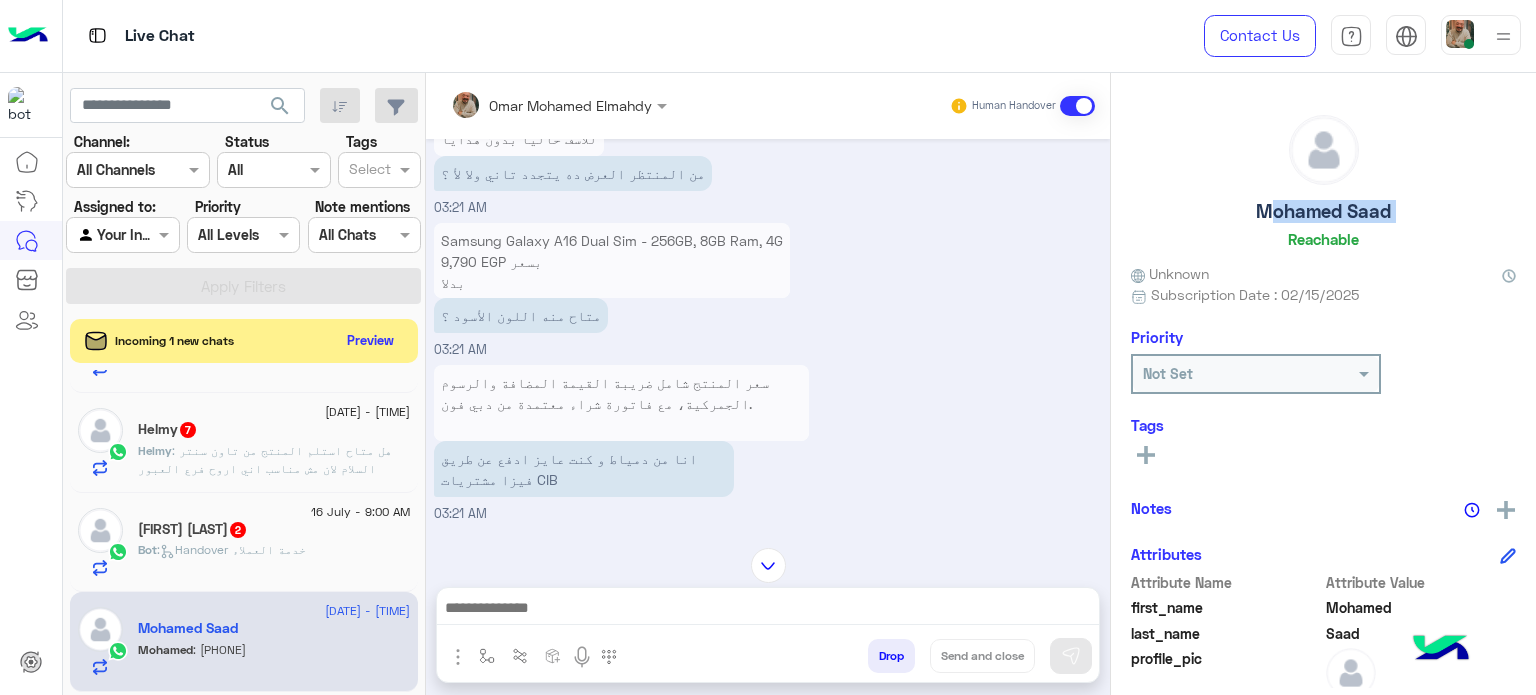 scroll, scrollTop: 99, scrollLeft: 0, axis: vertical 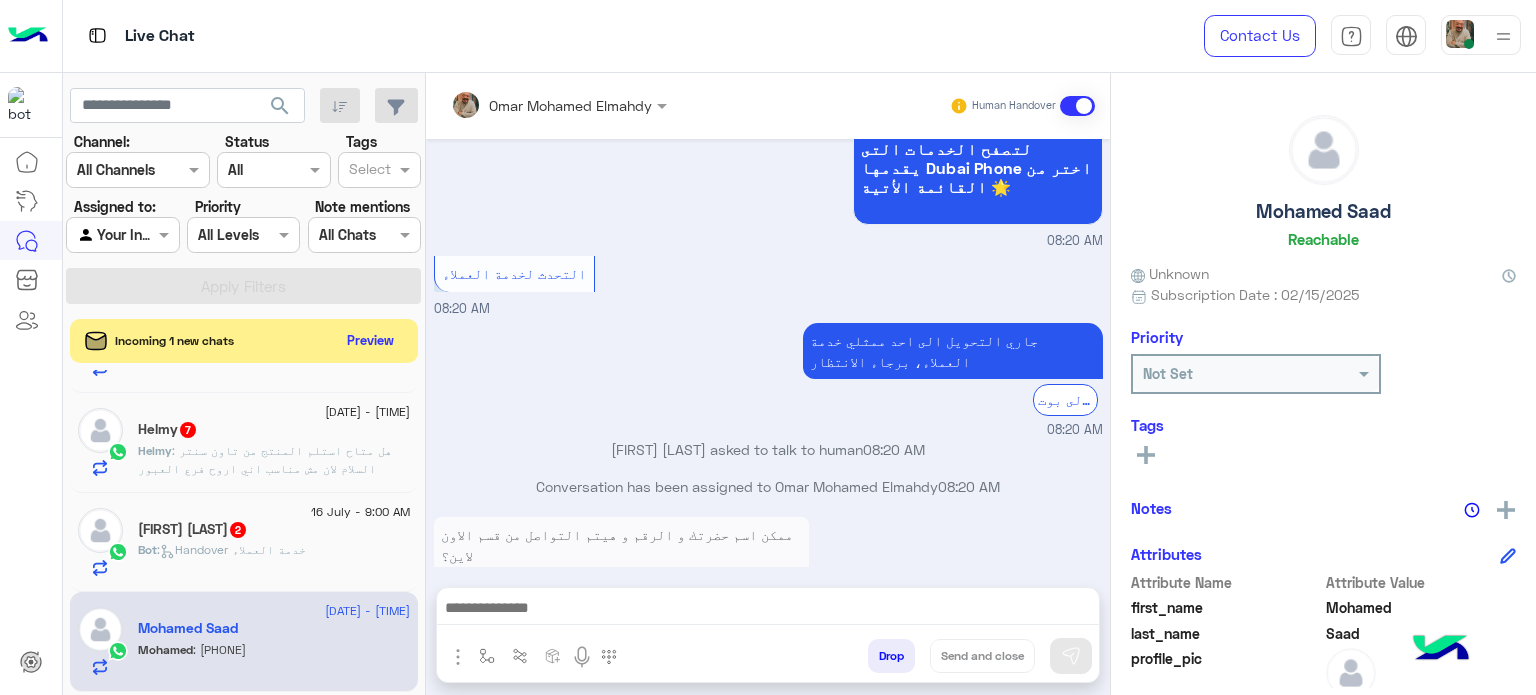 click at bounding box center [768, 613] 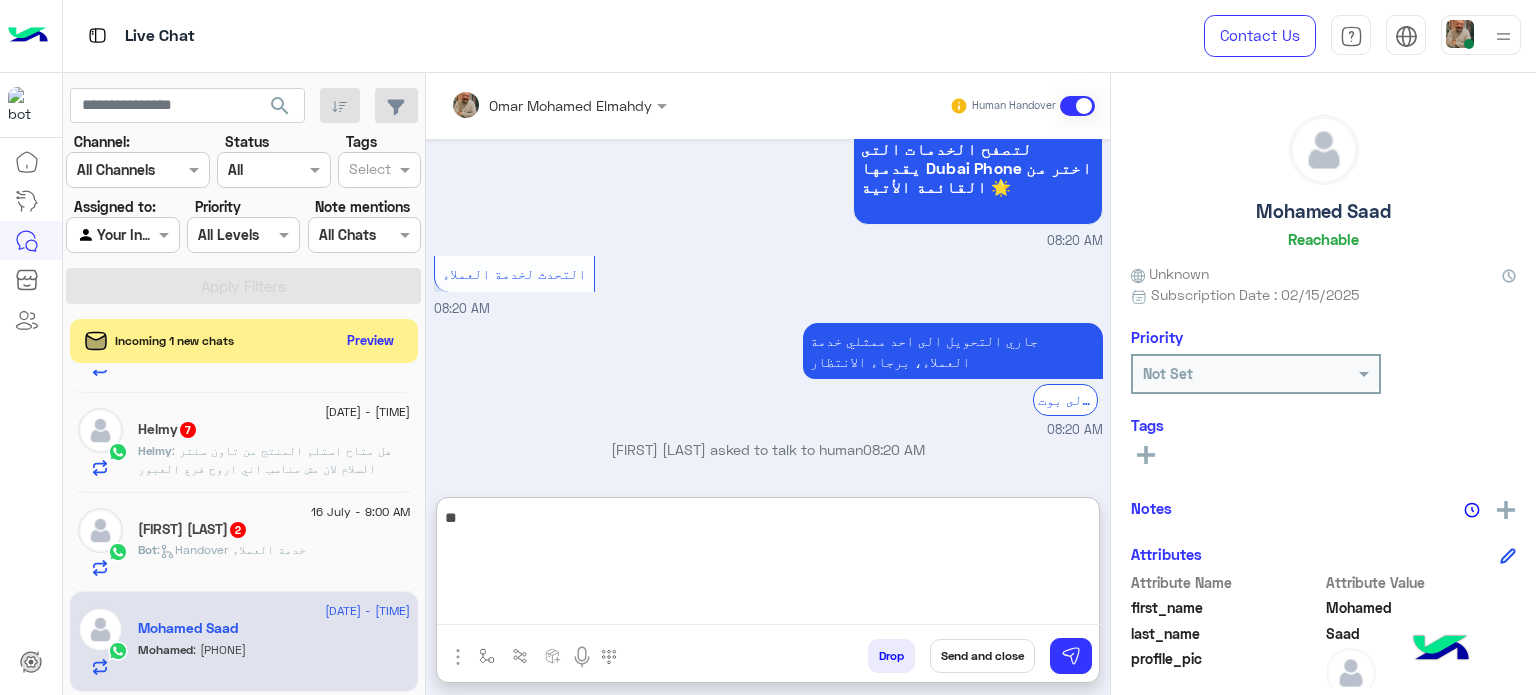type on "*" 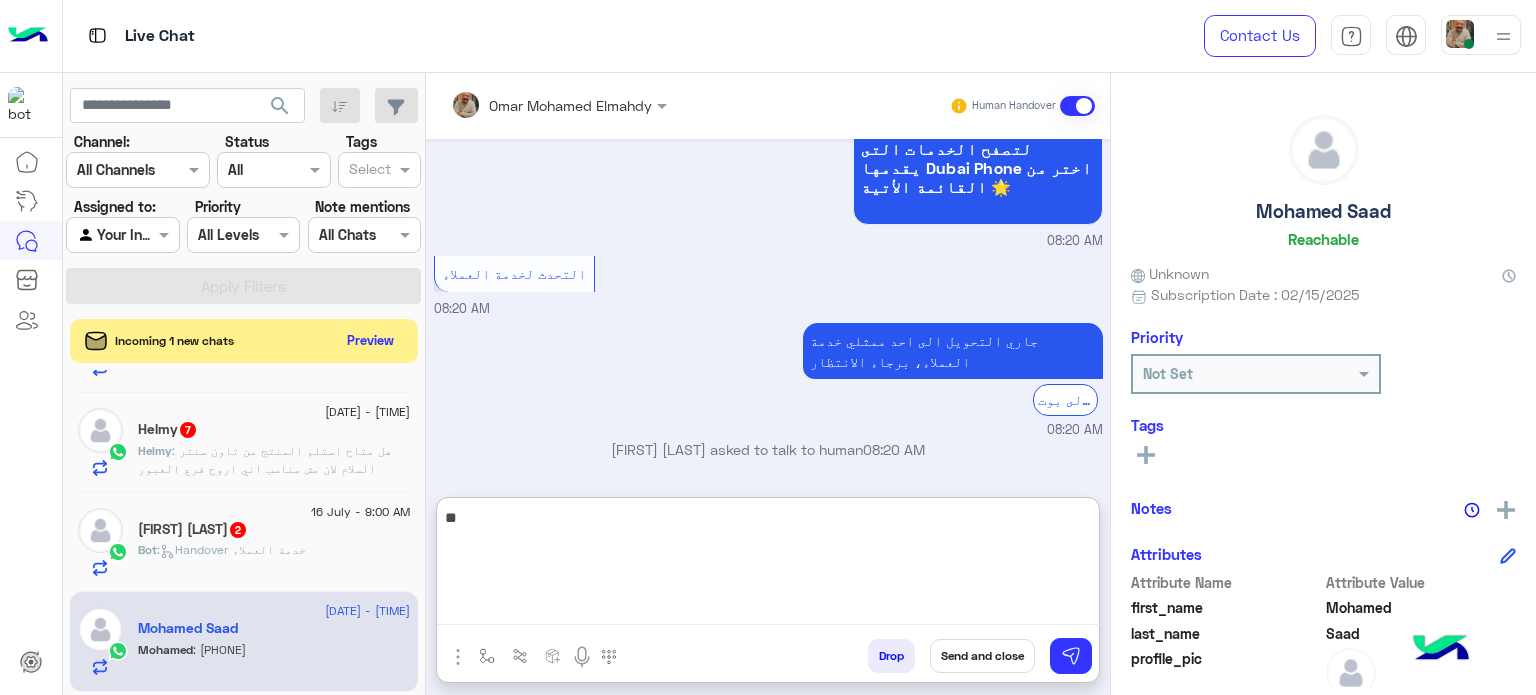 type on "*" 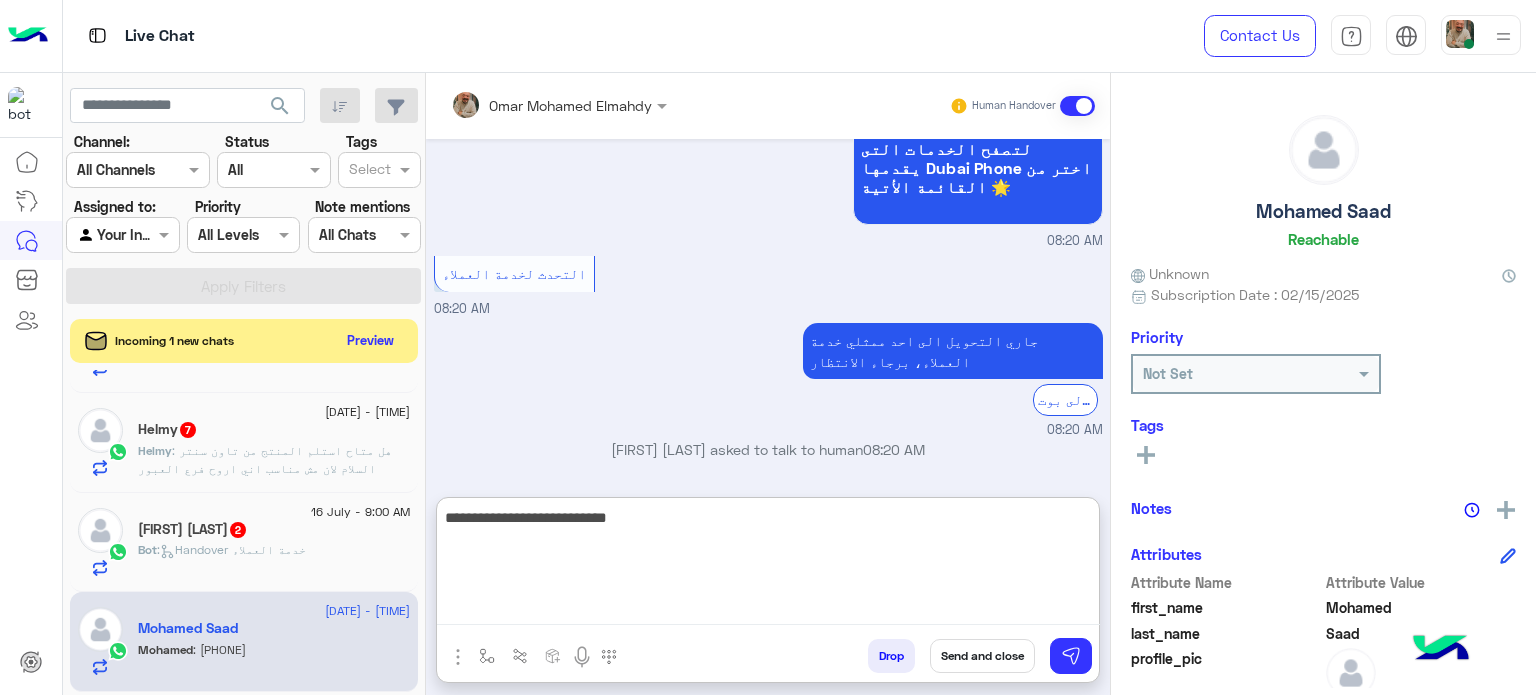 type on "**********" 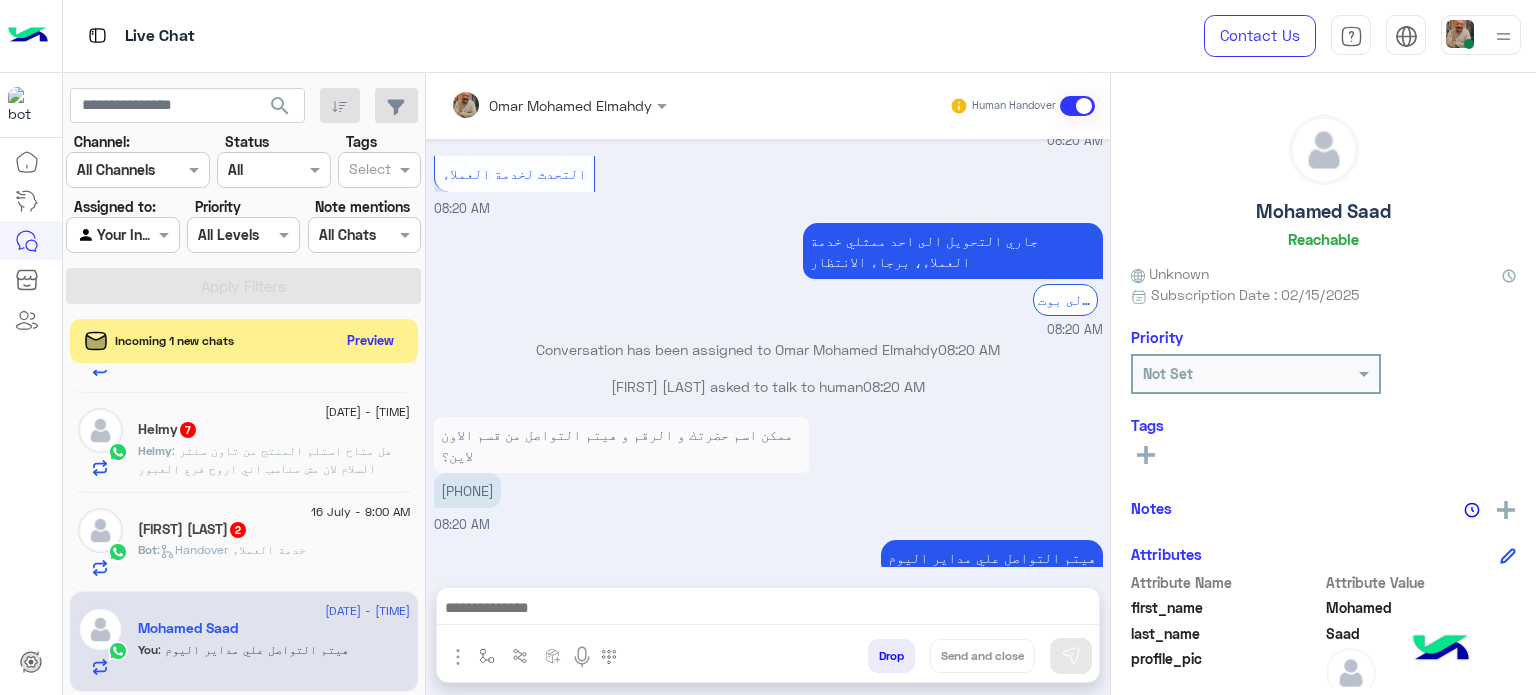 scroll, scrollTop: 2114, scrollLeft: 0, axis: vertical 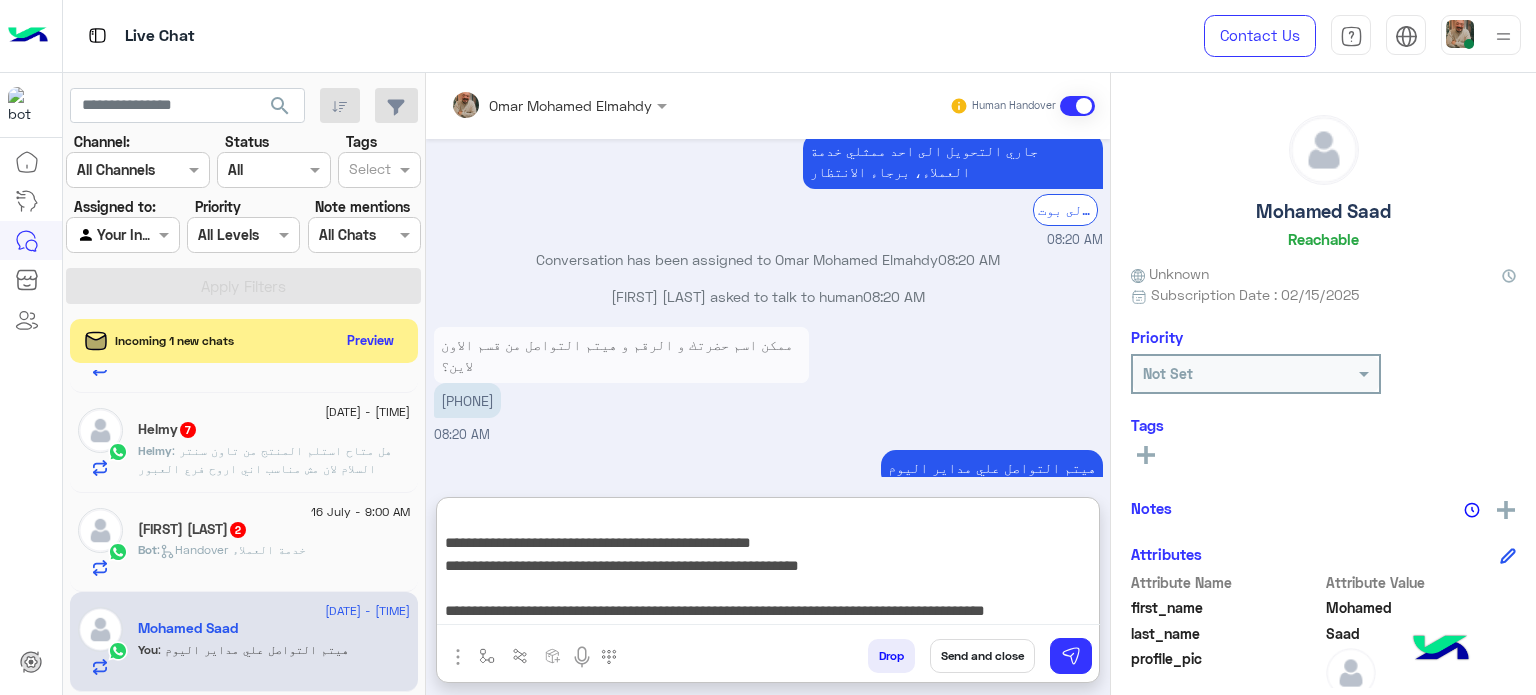 type on "**********" 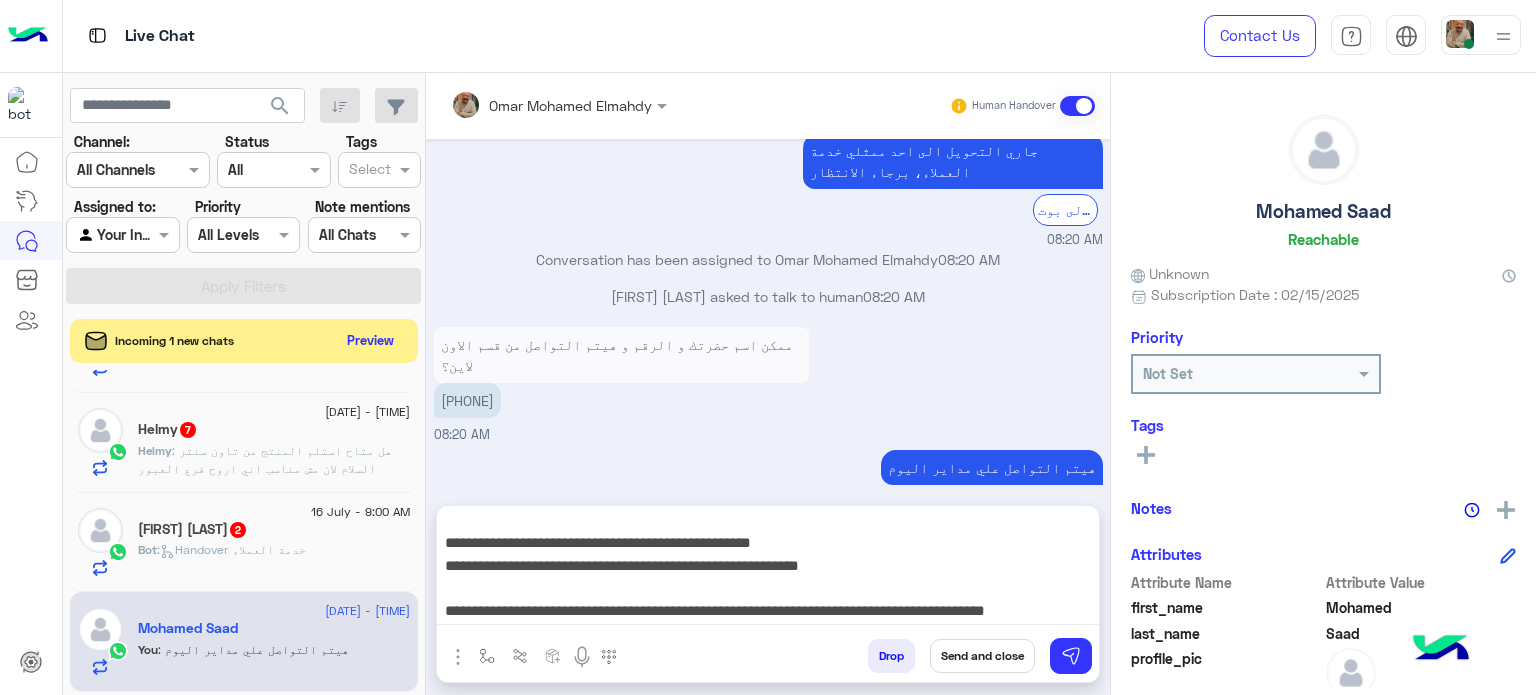 click on "Send and close" at bounding box center [982, 656] 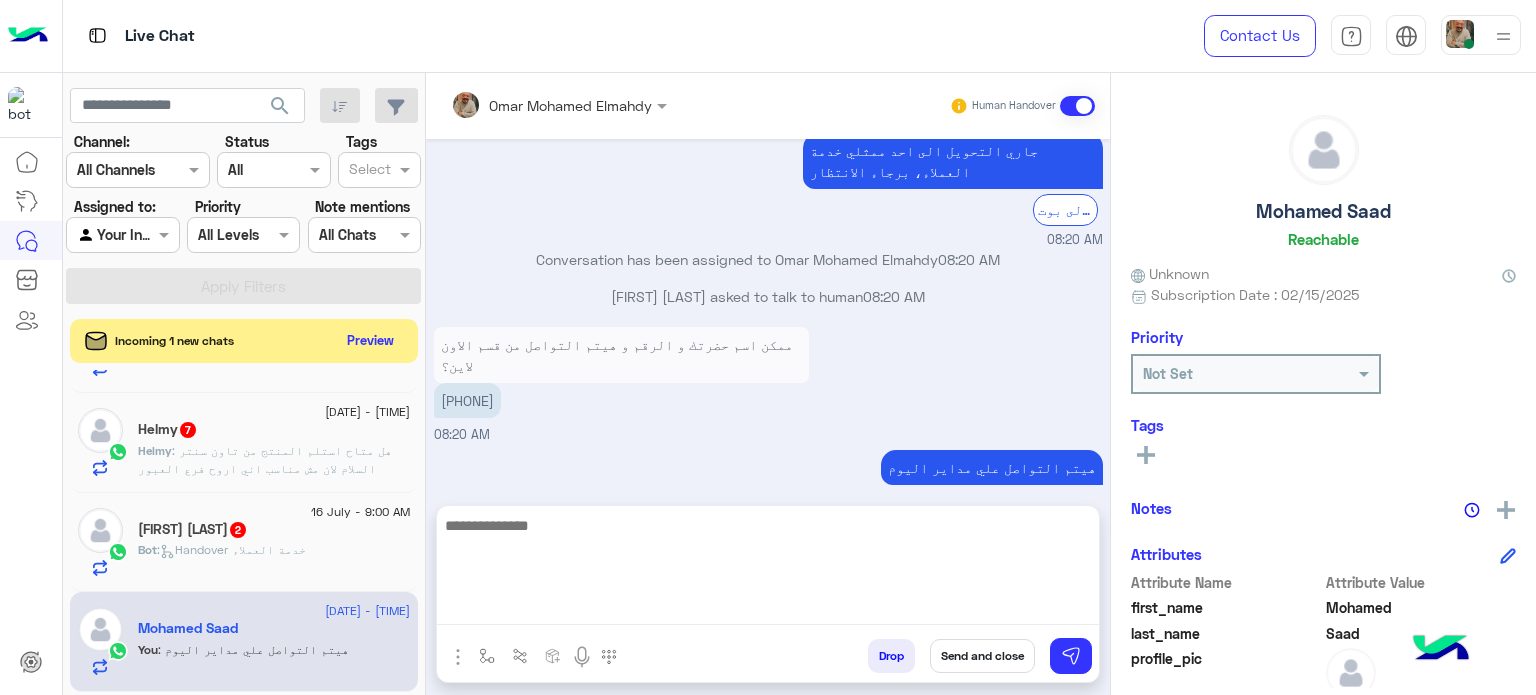 scroll, scrollTop: 2556, scrollLeft: 0, axis: vertical 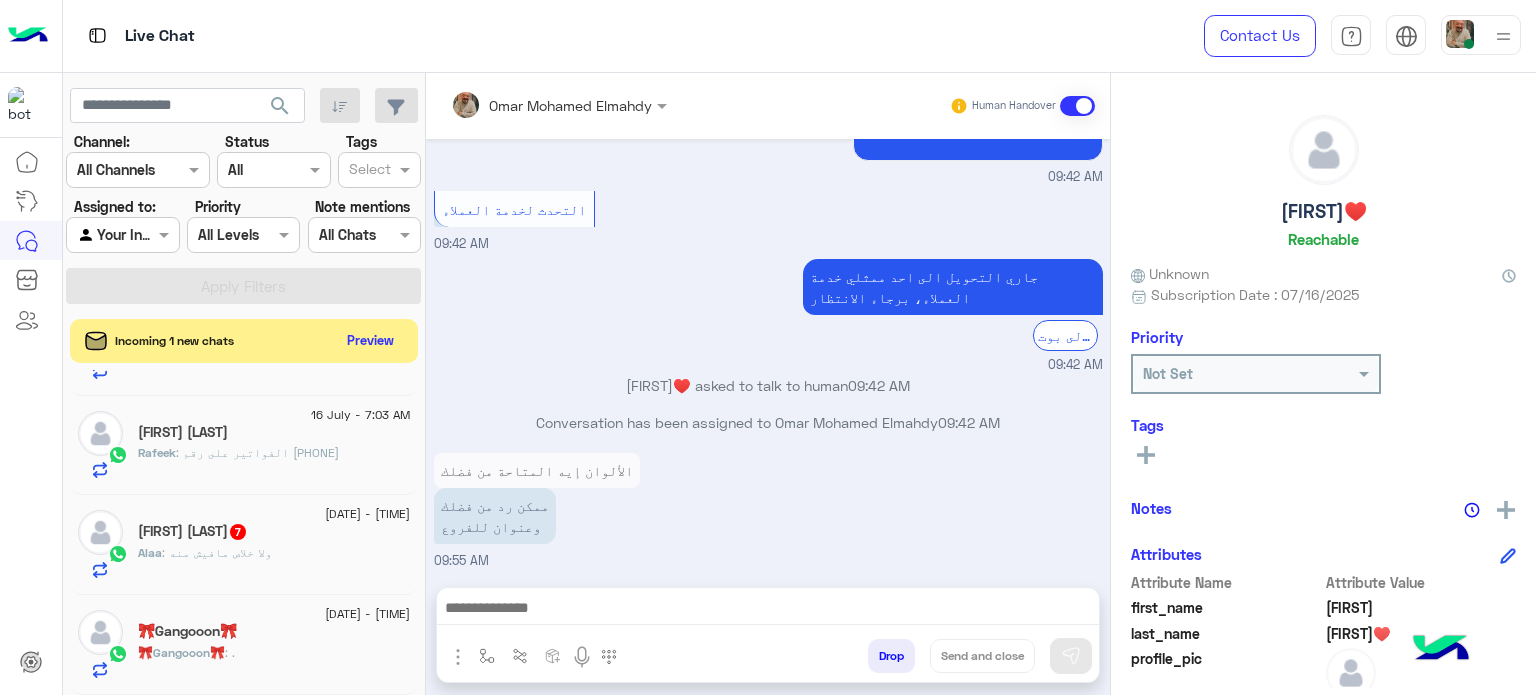 click on "🎀Gangooon🎀" 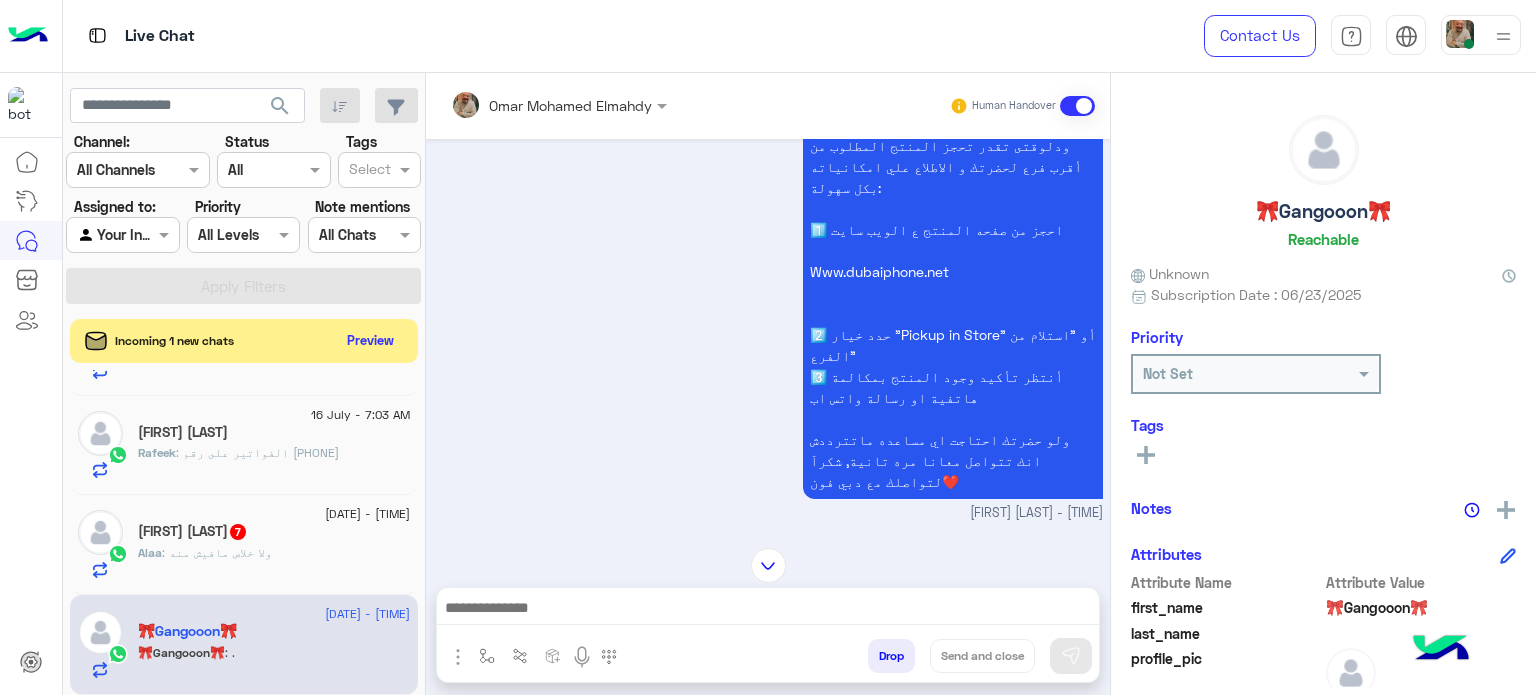 scroll, scrollTop: 988, scrollLeft: 0, axis: vertical 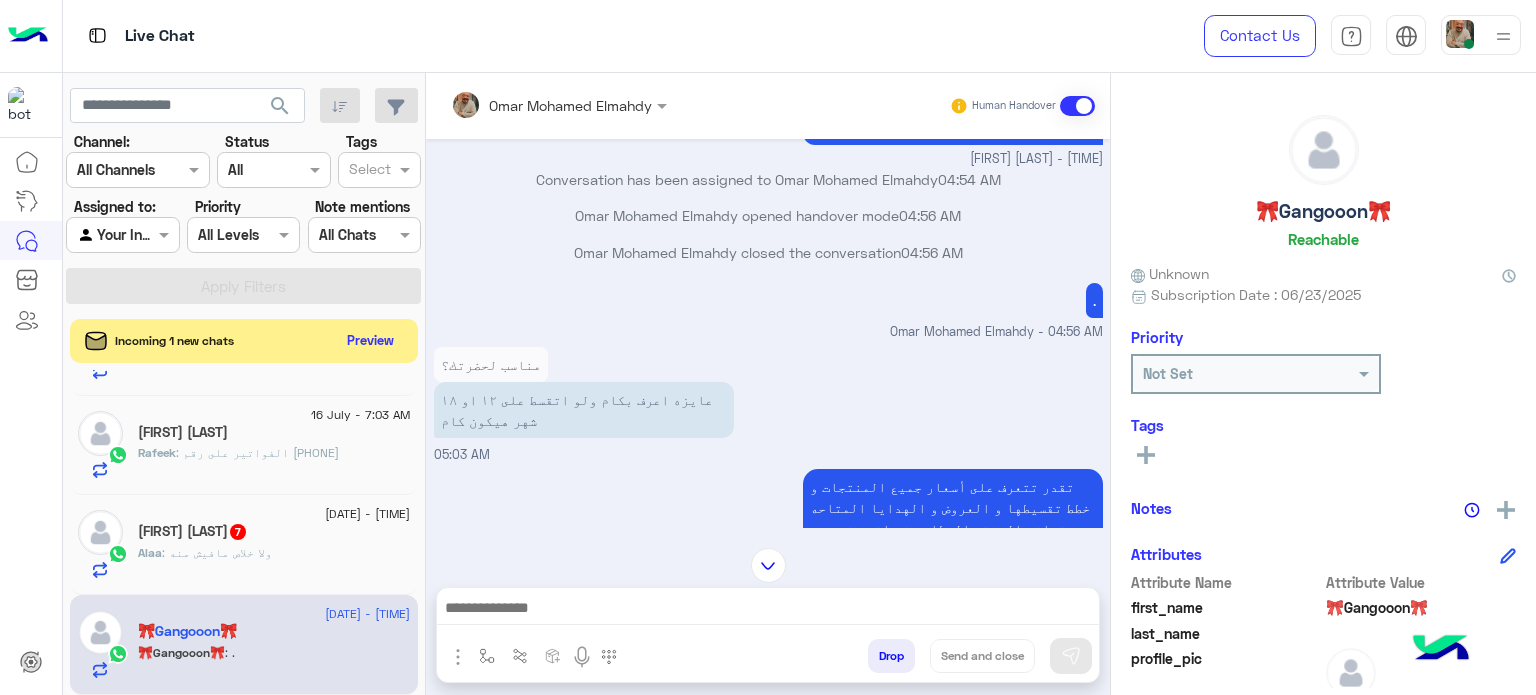 click at bounding box center [768, 610] 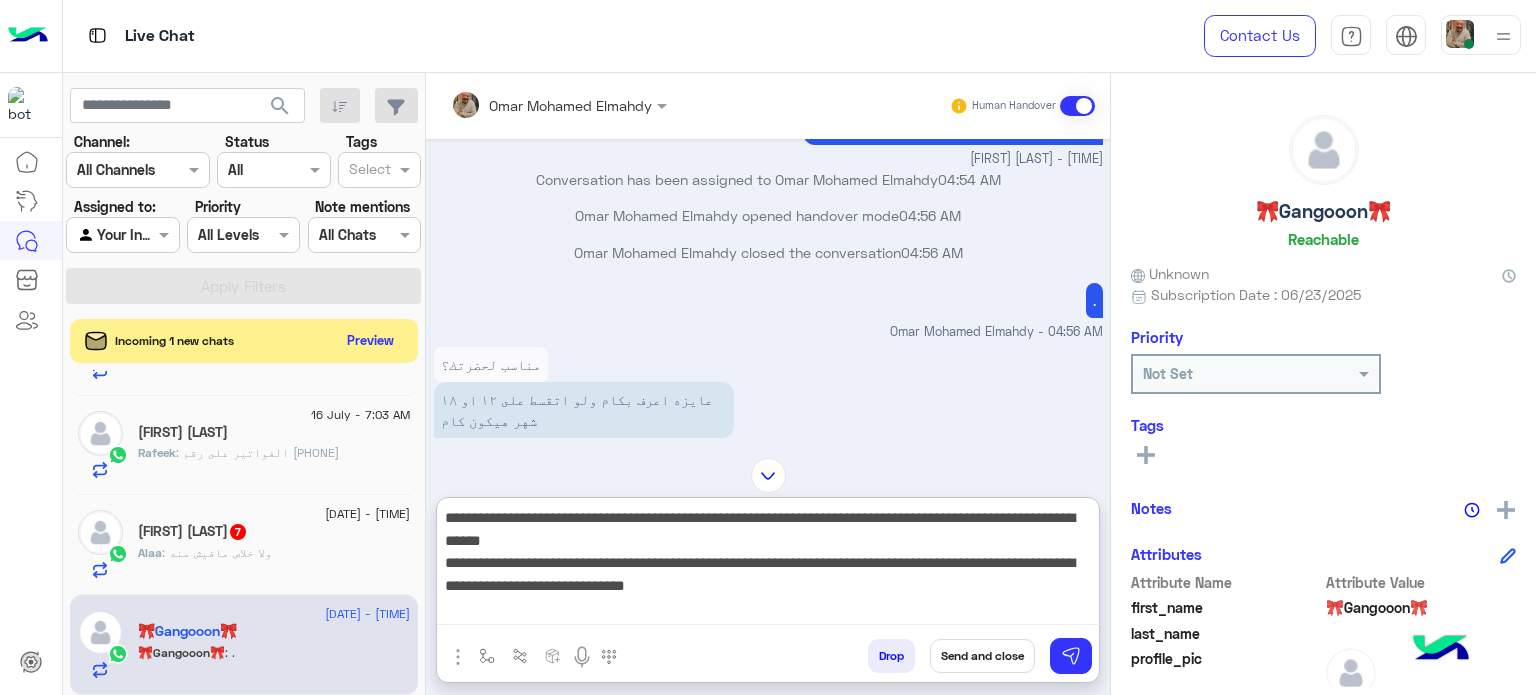 scroll, scrollTop: 0, scrollLeft: 0, axis: both 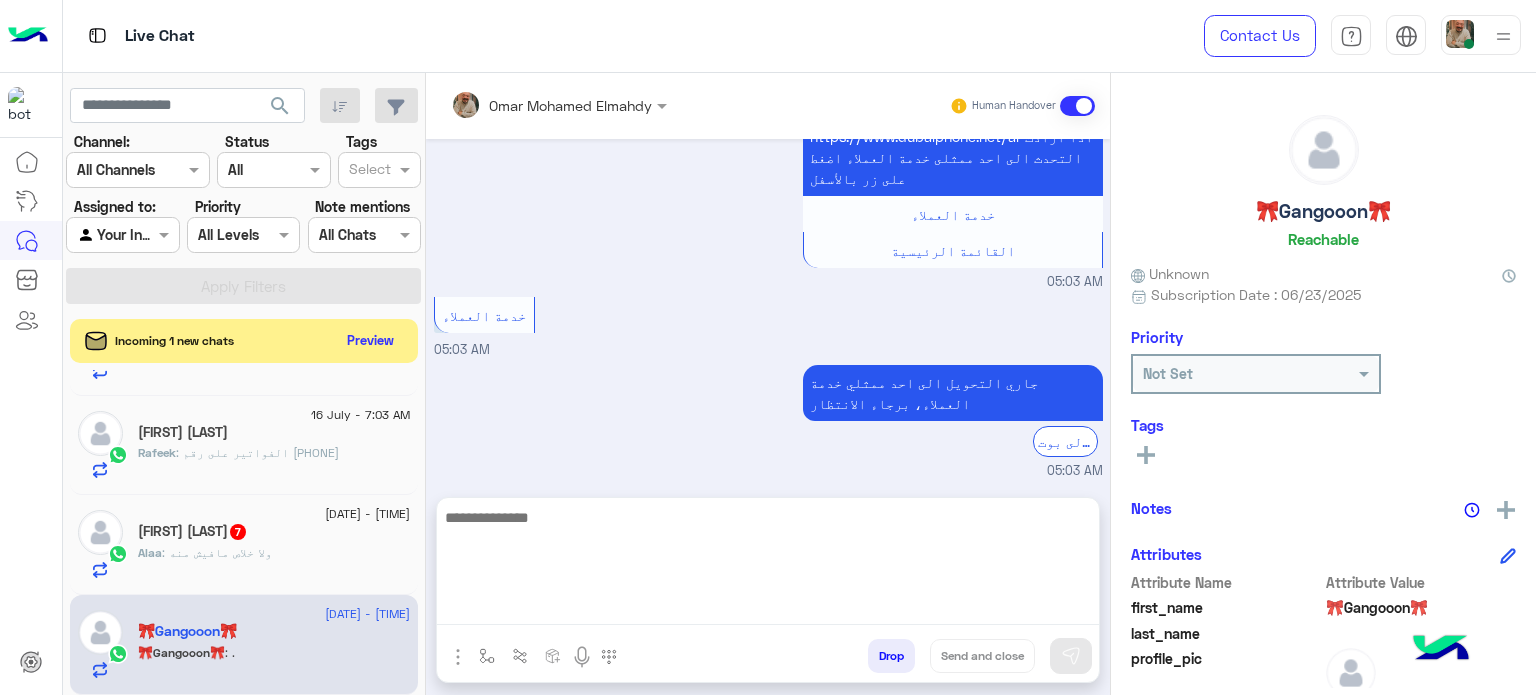 click on "7" 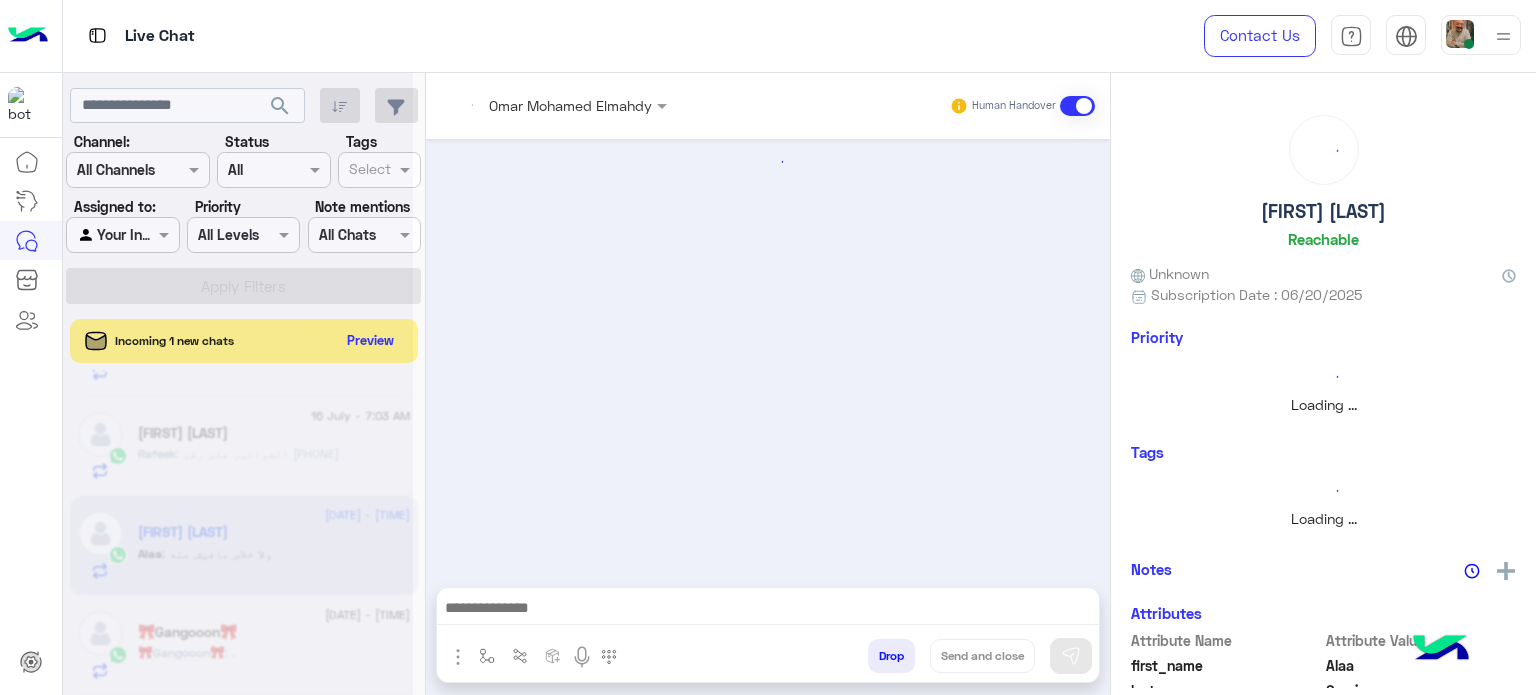 scroll, scrollTop: 1480, scrollLeft: 0, axis: vertical 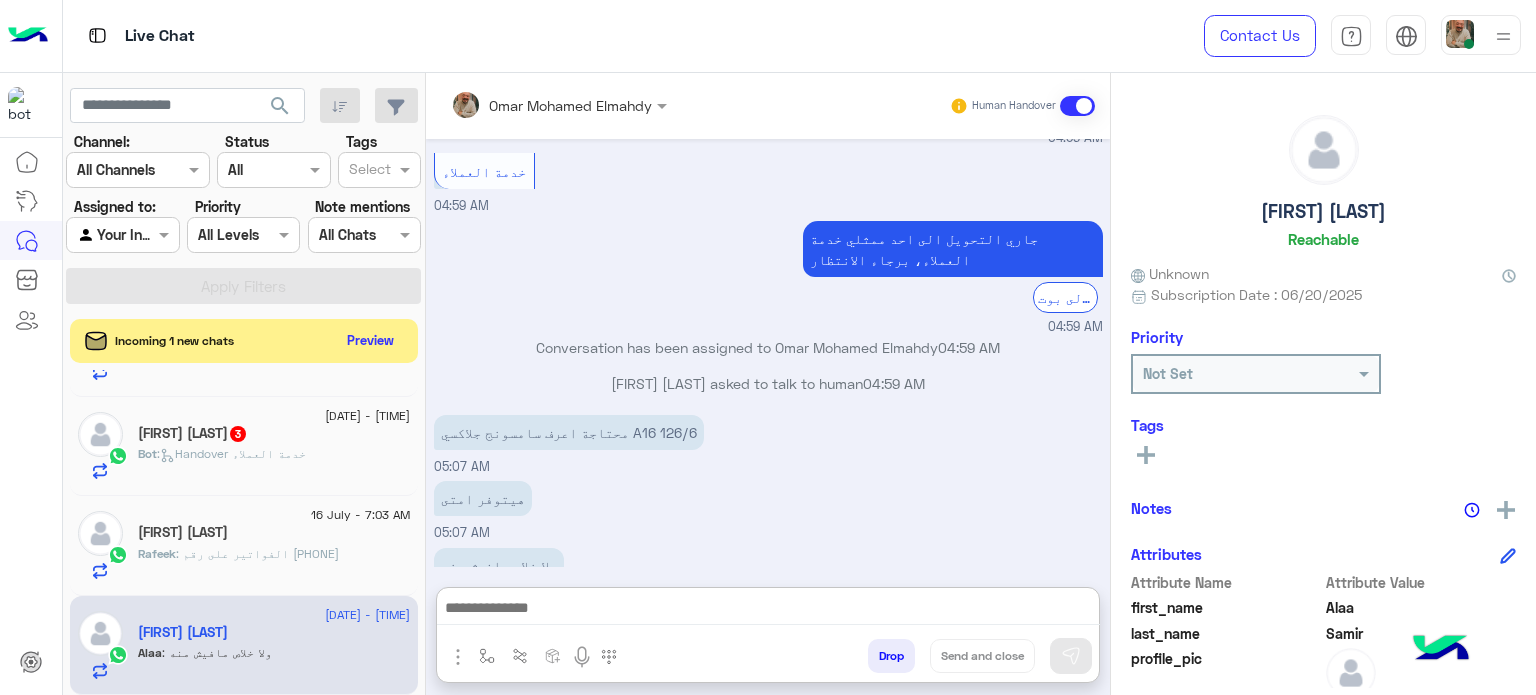 click at bounding box center (768, 610) 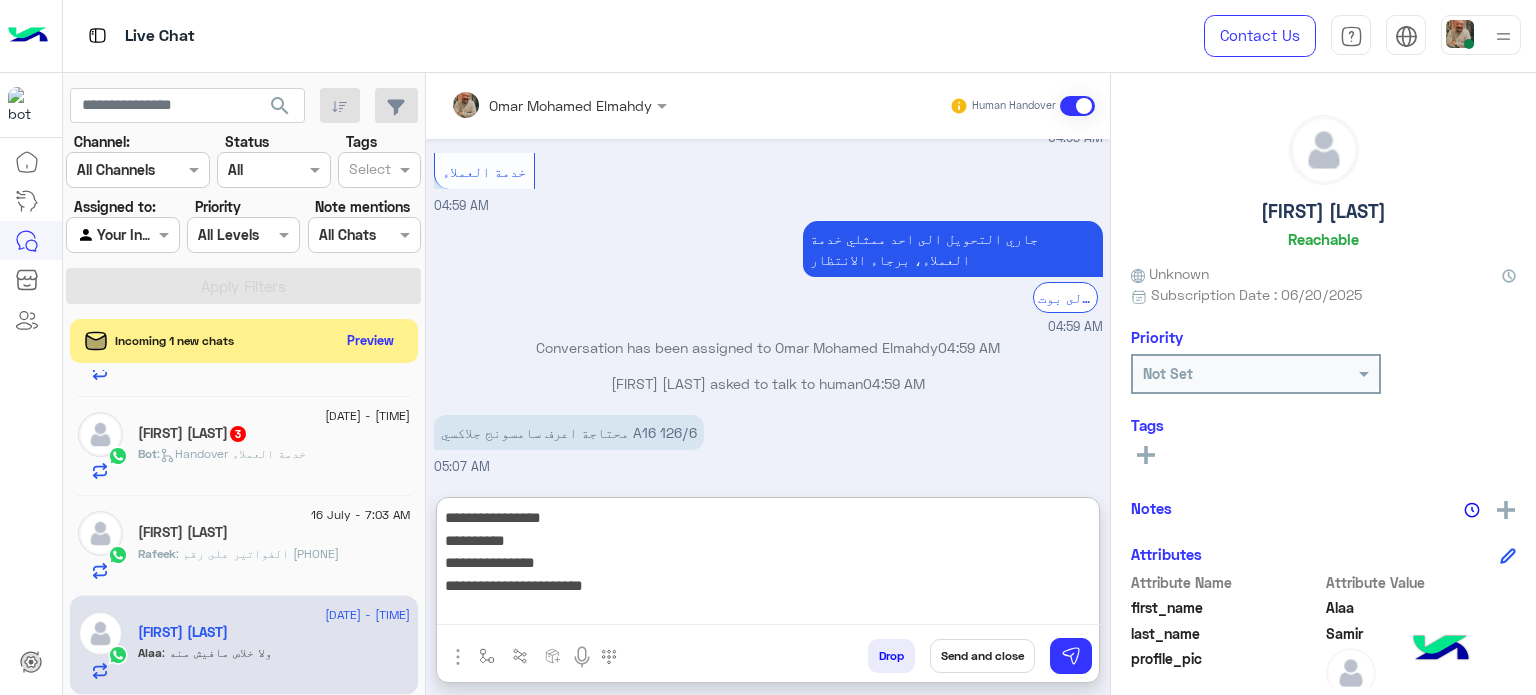 click on "**********" at bounding box center [768, 565] 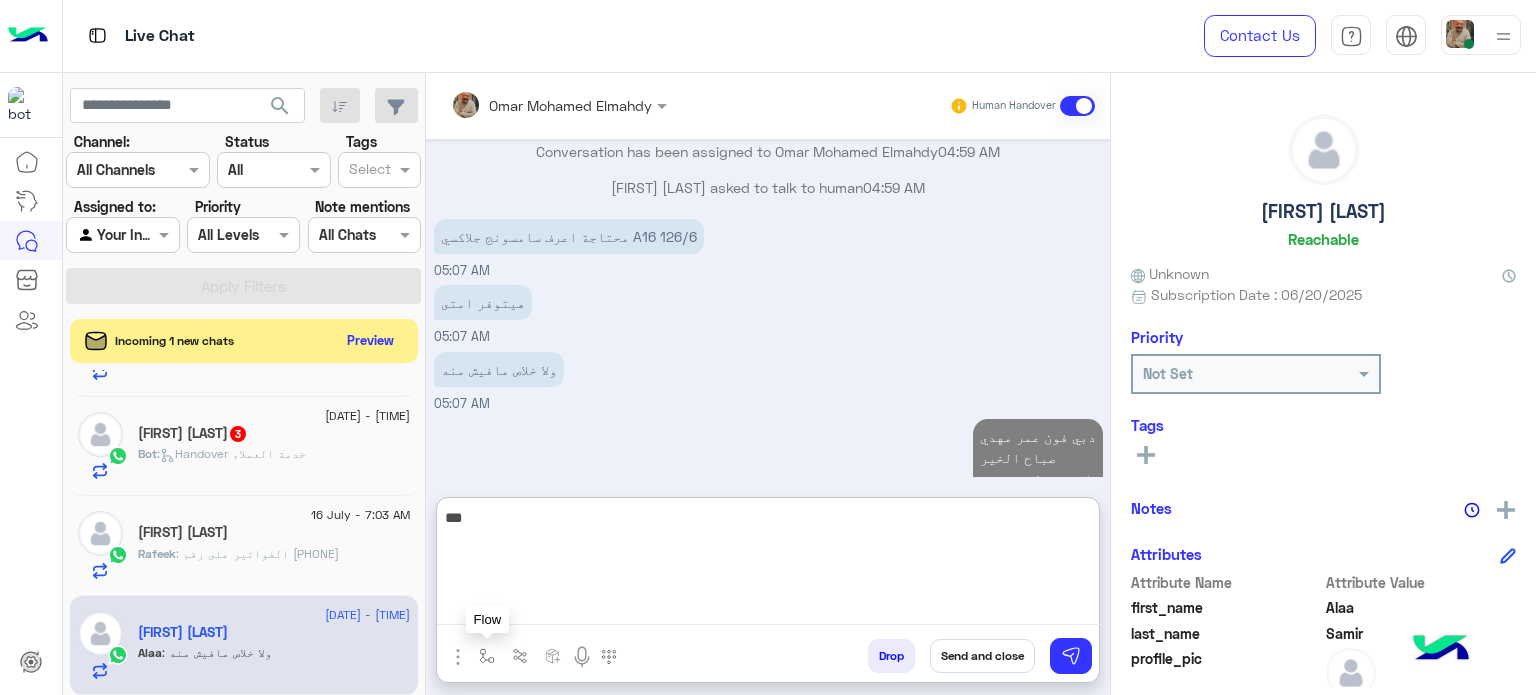 scroll, scrollTop: 712, scrollLeft: 0, axis: vertical 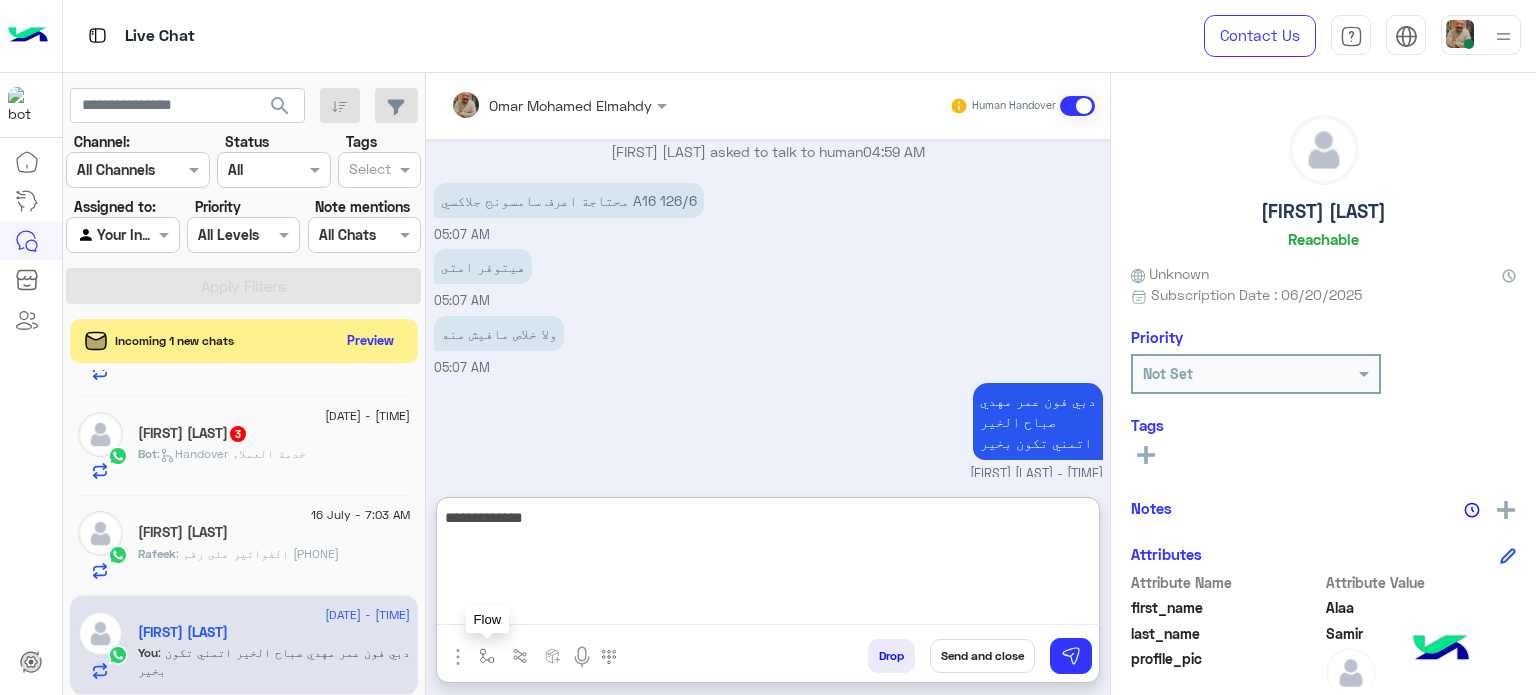 type on "**********" 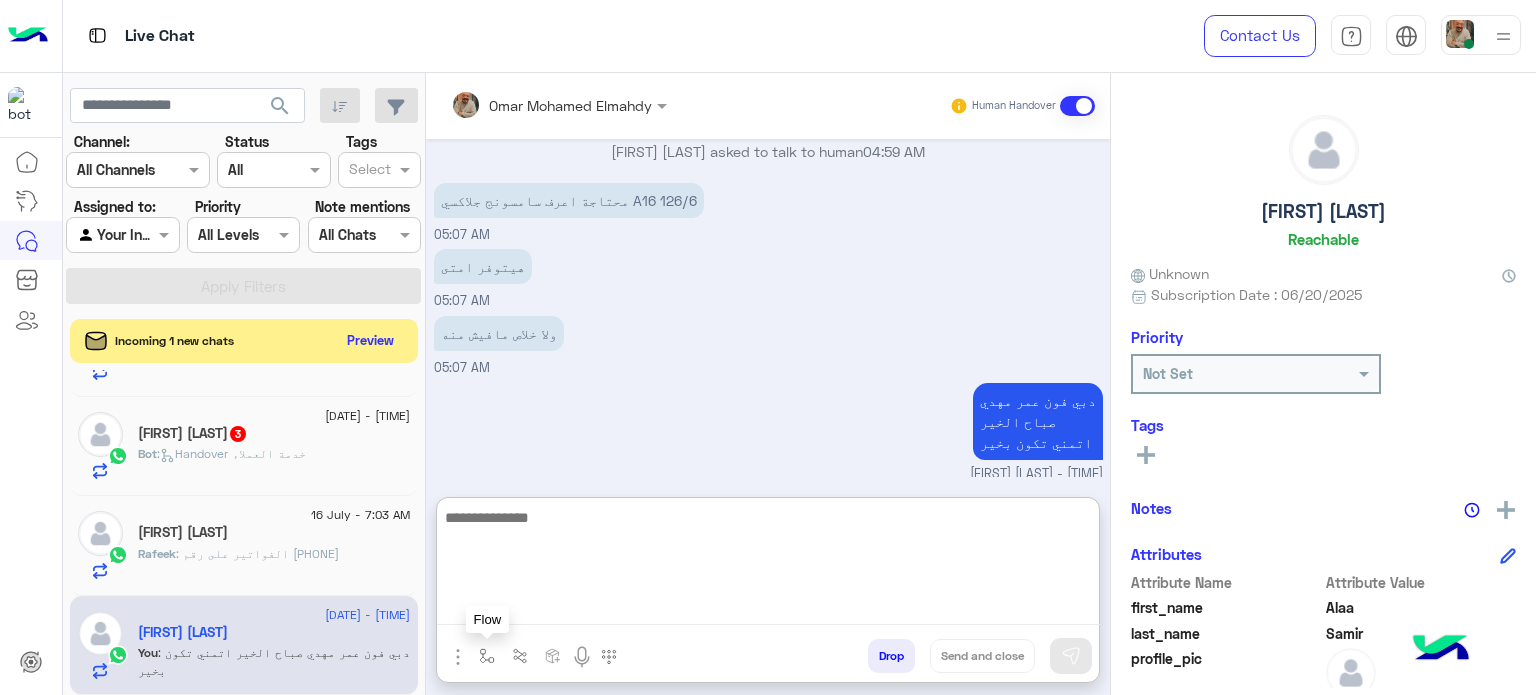 scroll, scrollTop: 776, scrollLeft: 0, axis: vertical 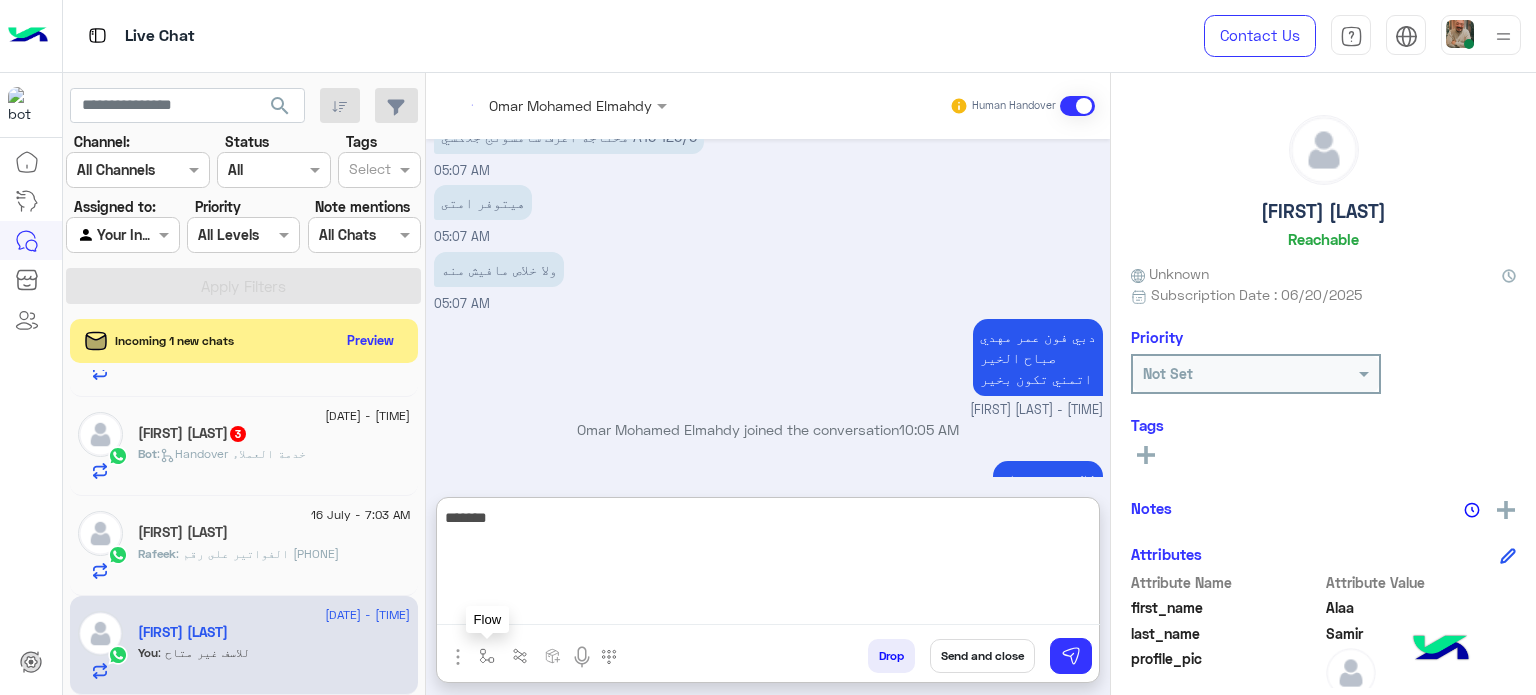 type on "********" 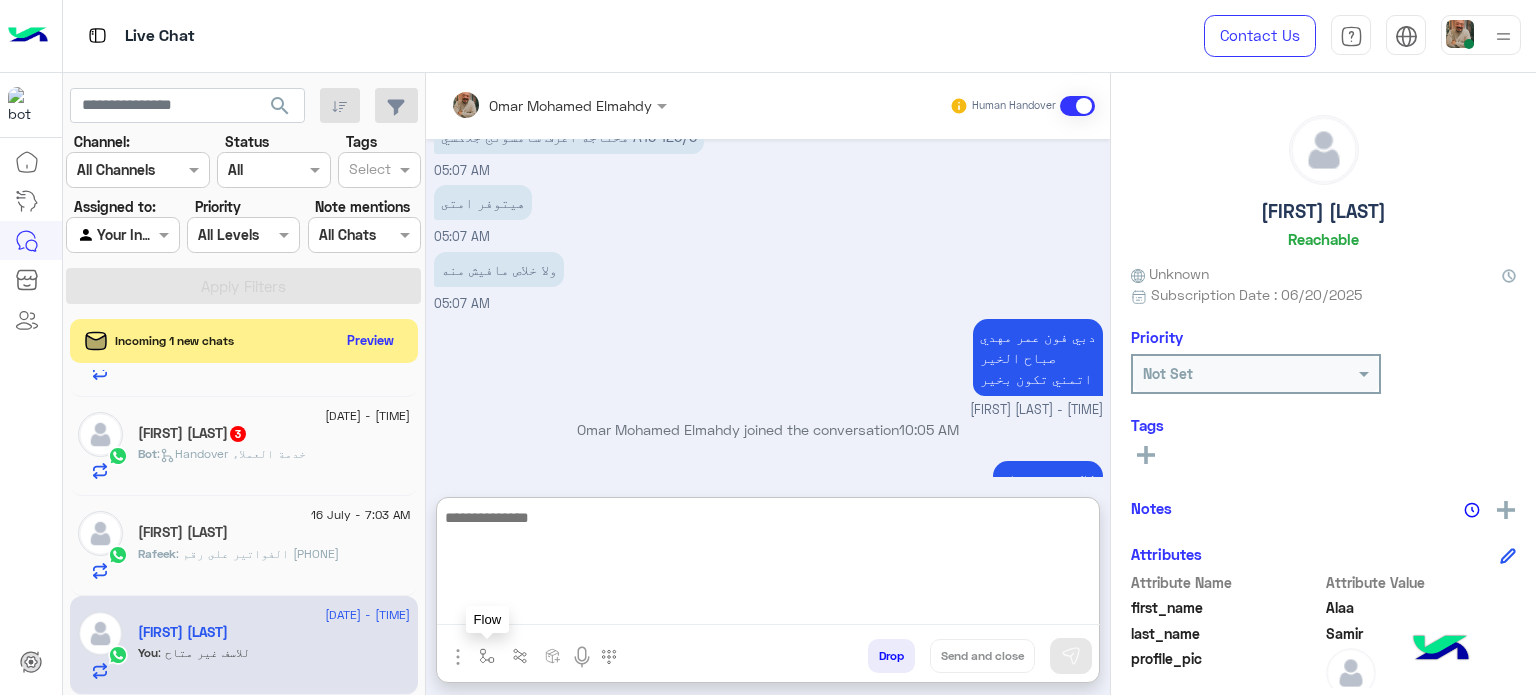 scroll, scrollTop: 840, scrollLeft: 0, axis: vertical 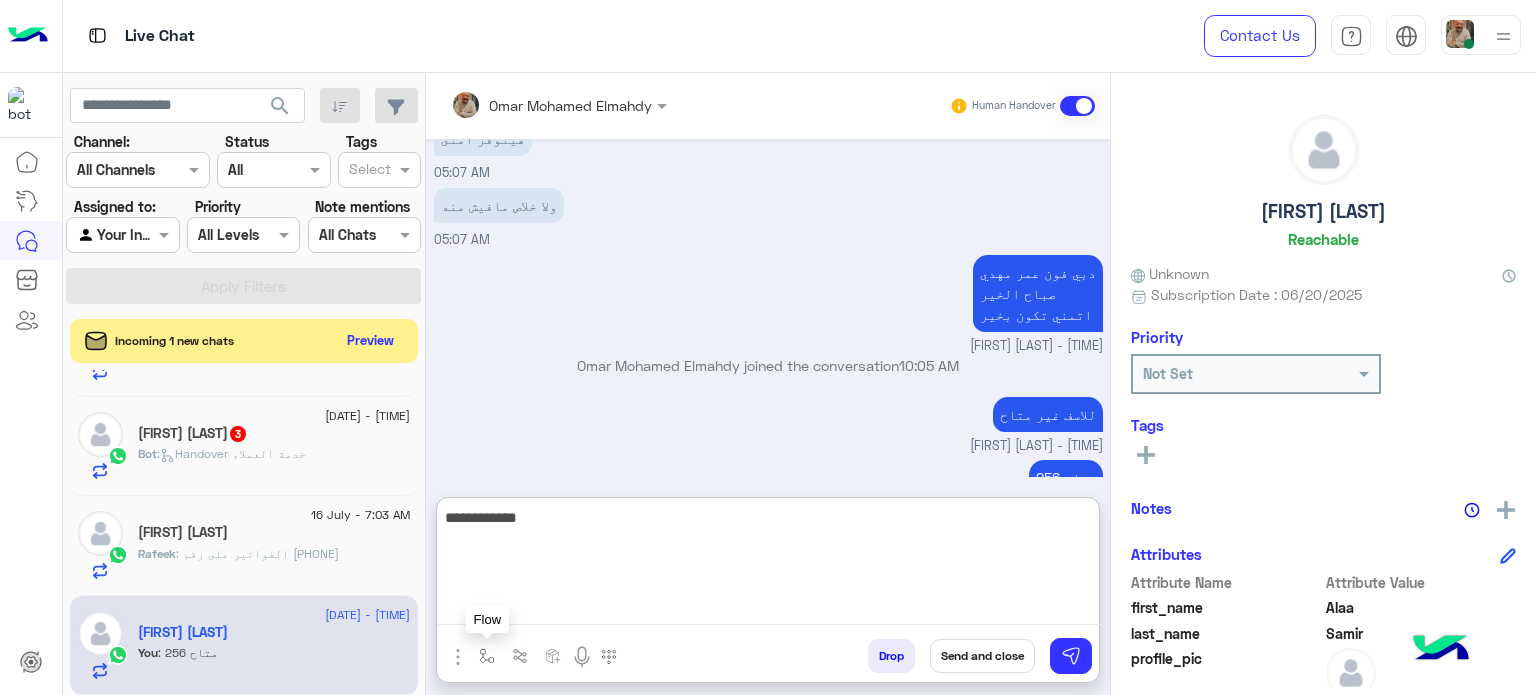 type on "**********" 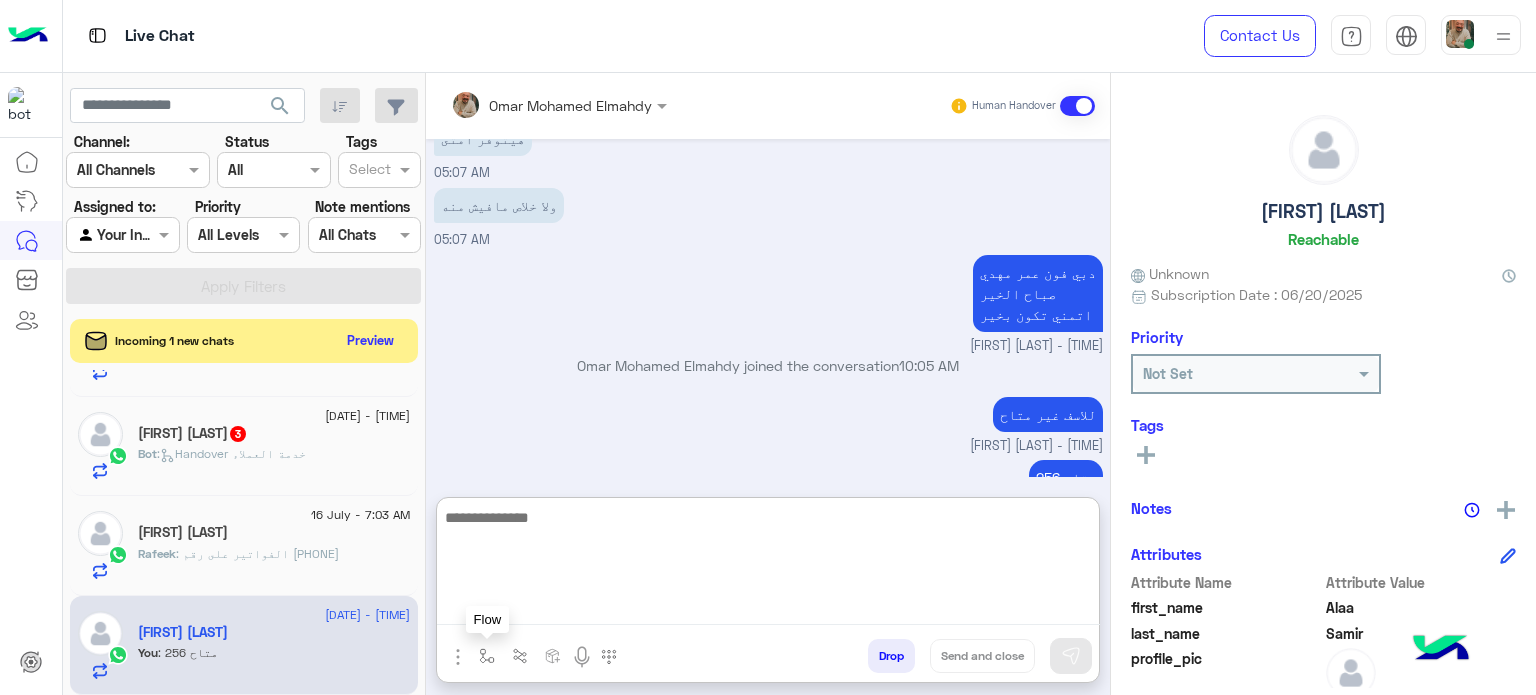 scroll 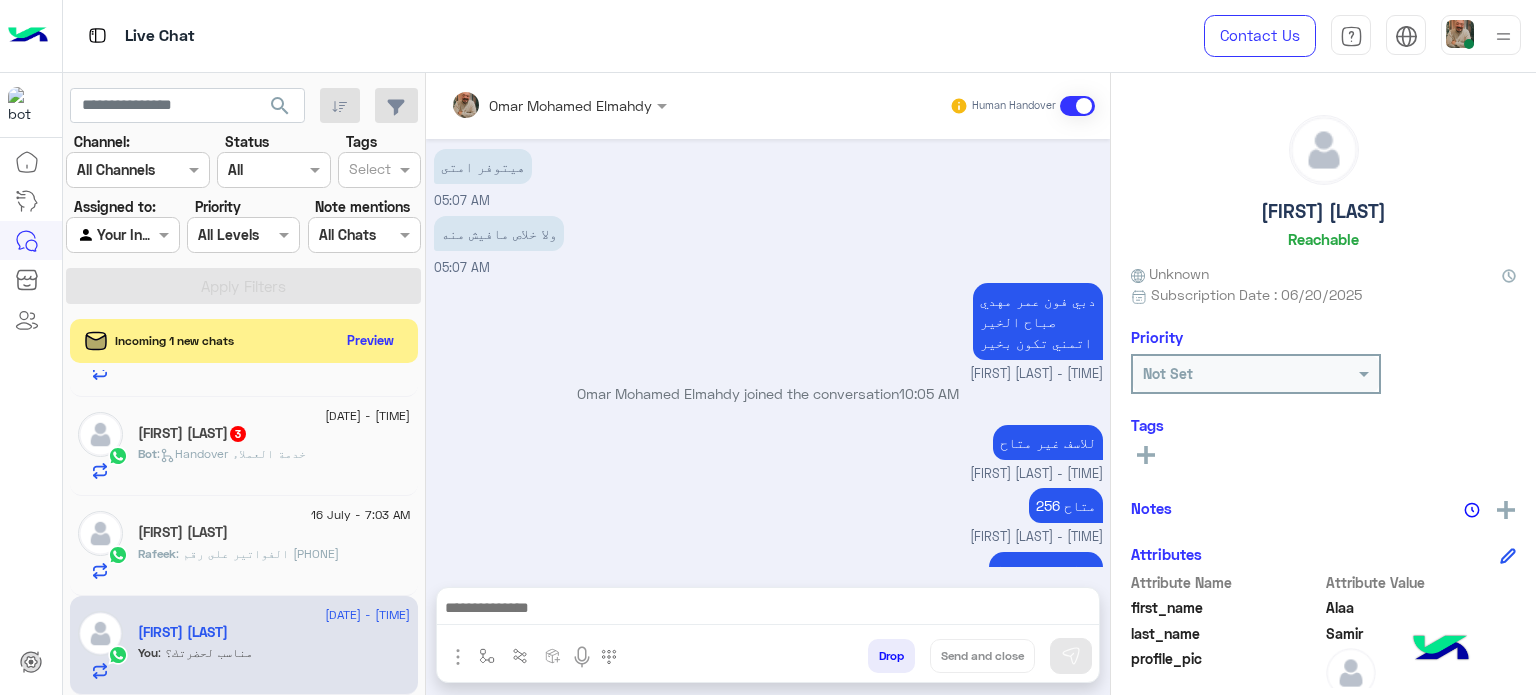 paste on "**********" 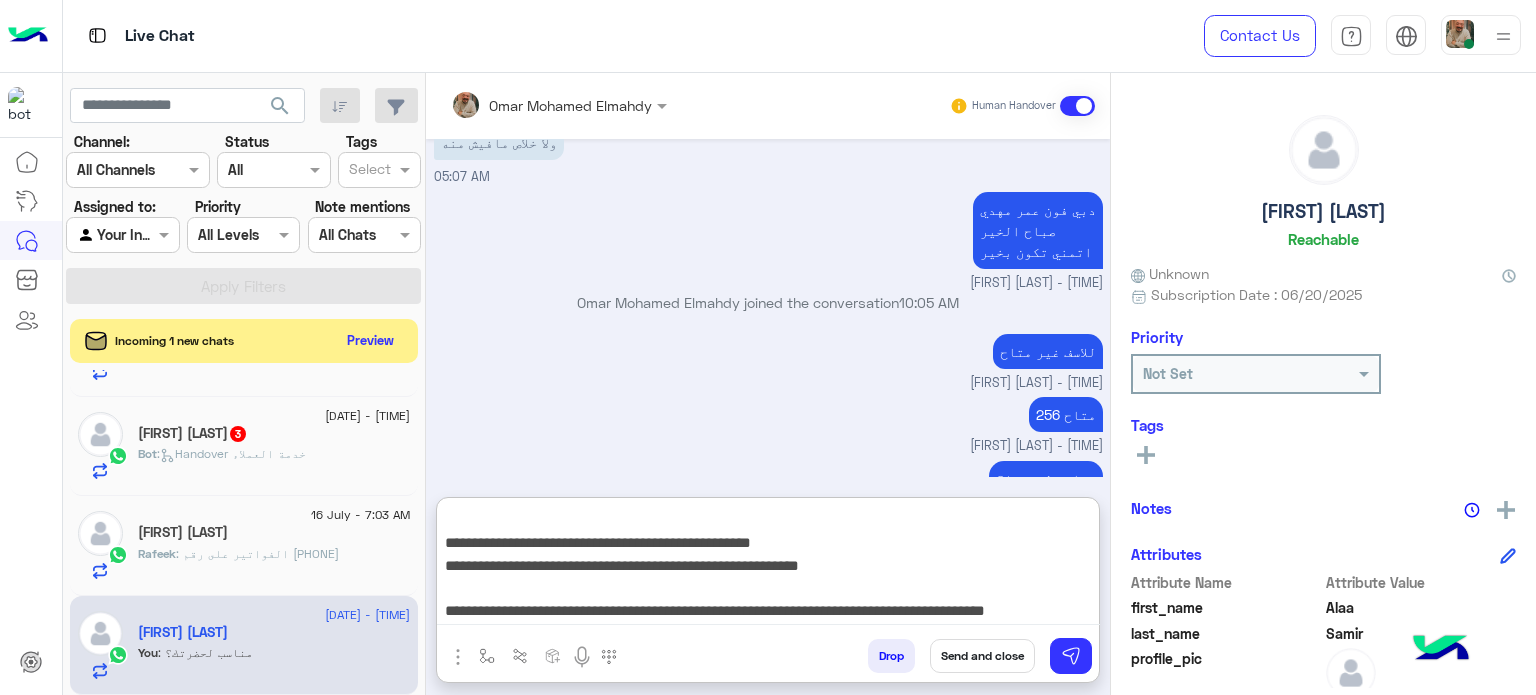 type on "**********" 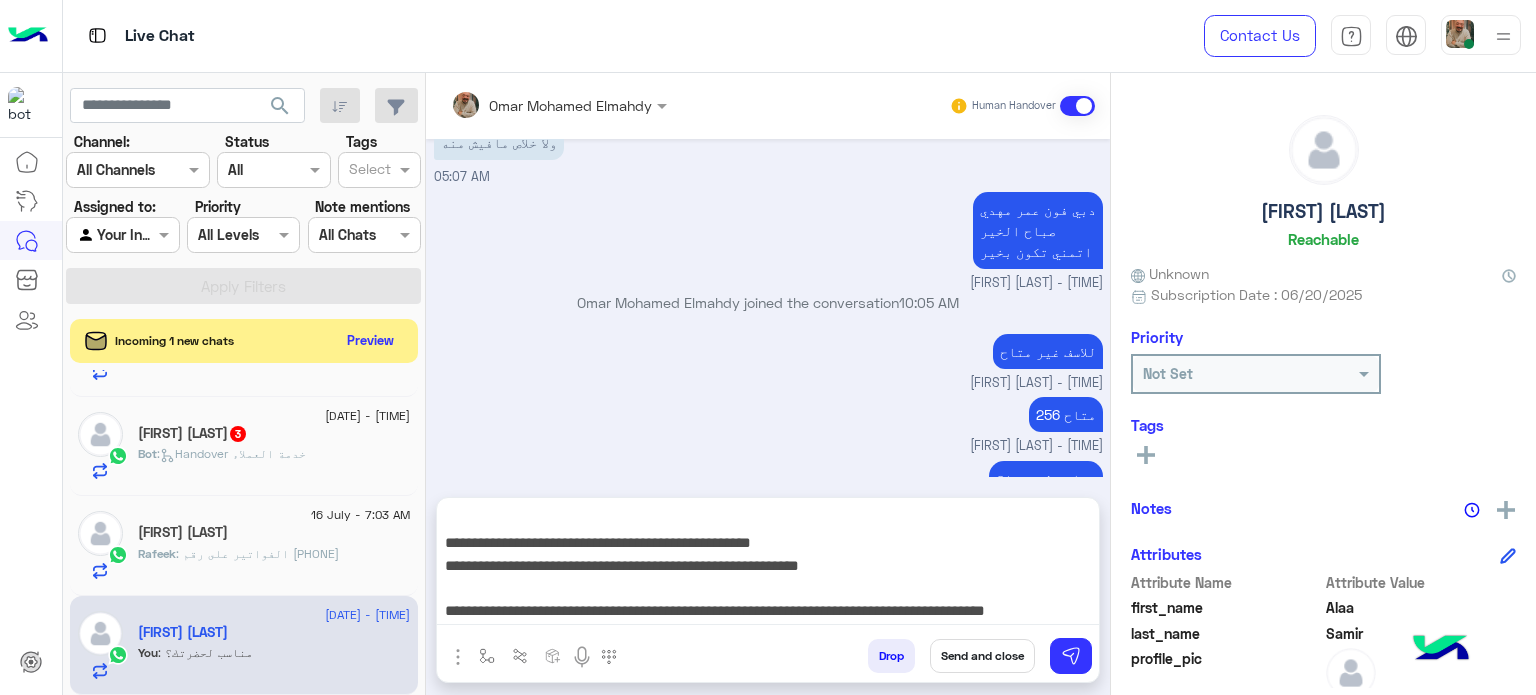 drag, startPoint x: 1000, startPoint y: 654, endPoint x: 62, endPoint y: 439, distance: 962.32477 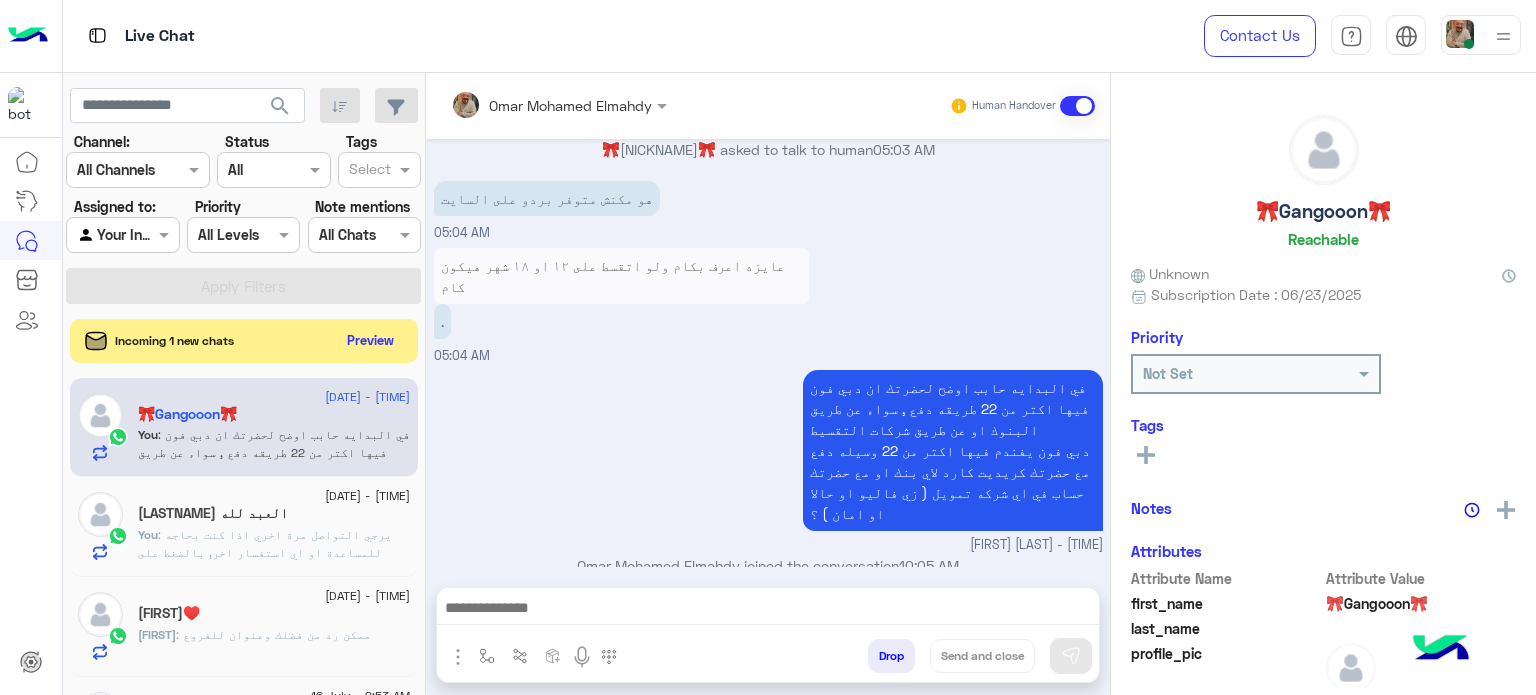 click at bounding box center [768, 610] 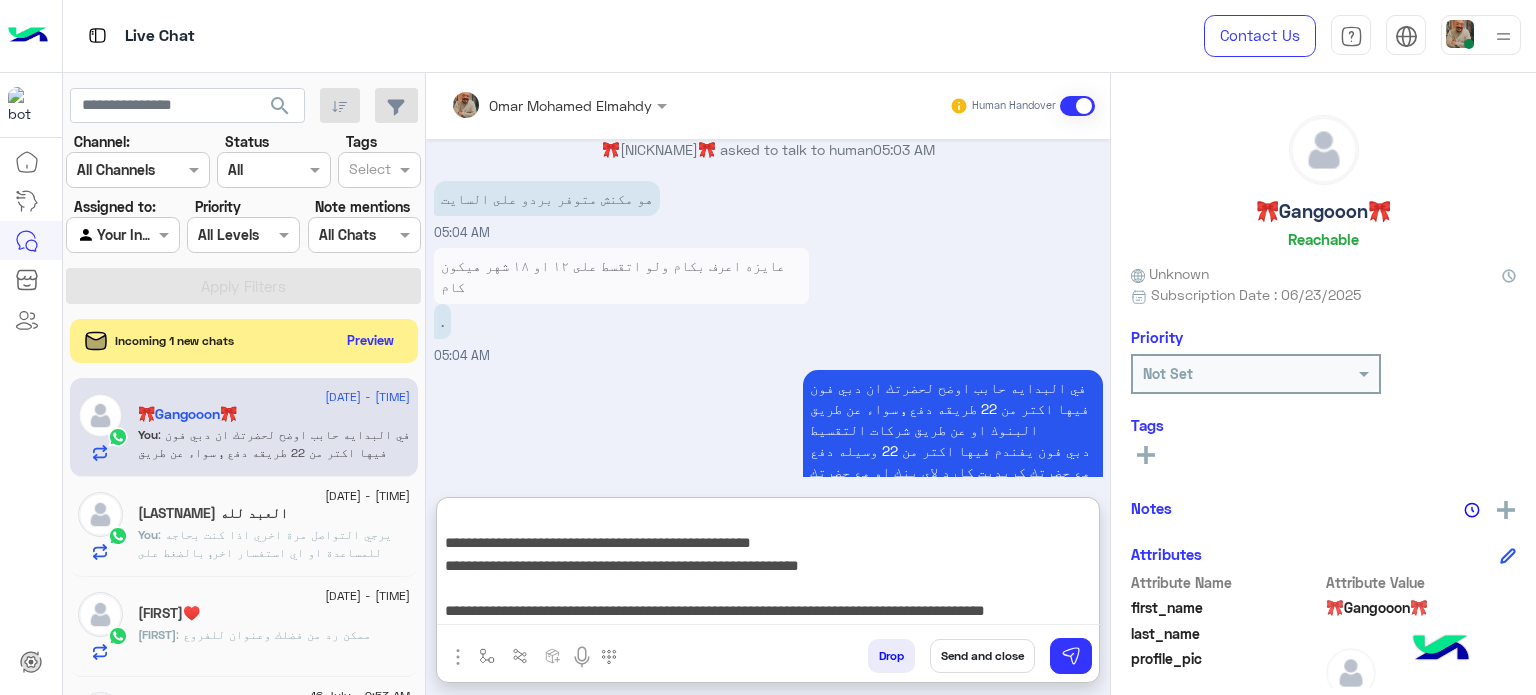 type on "**********" 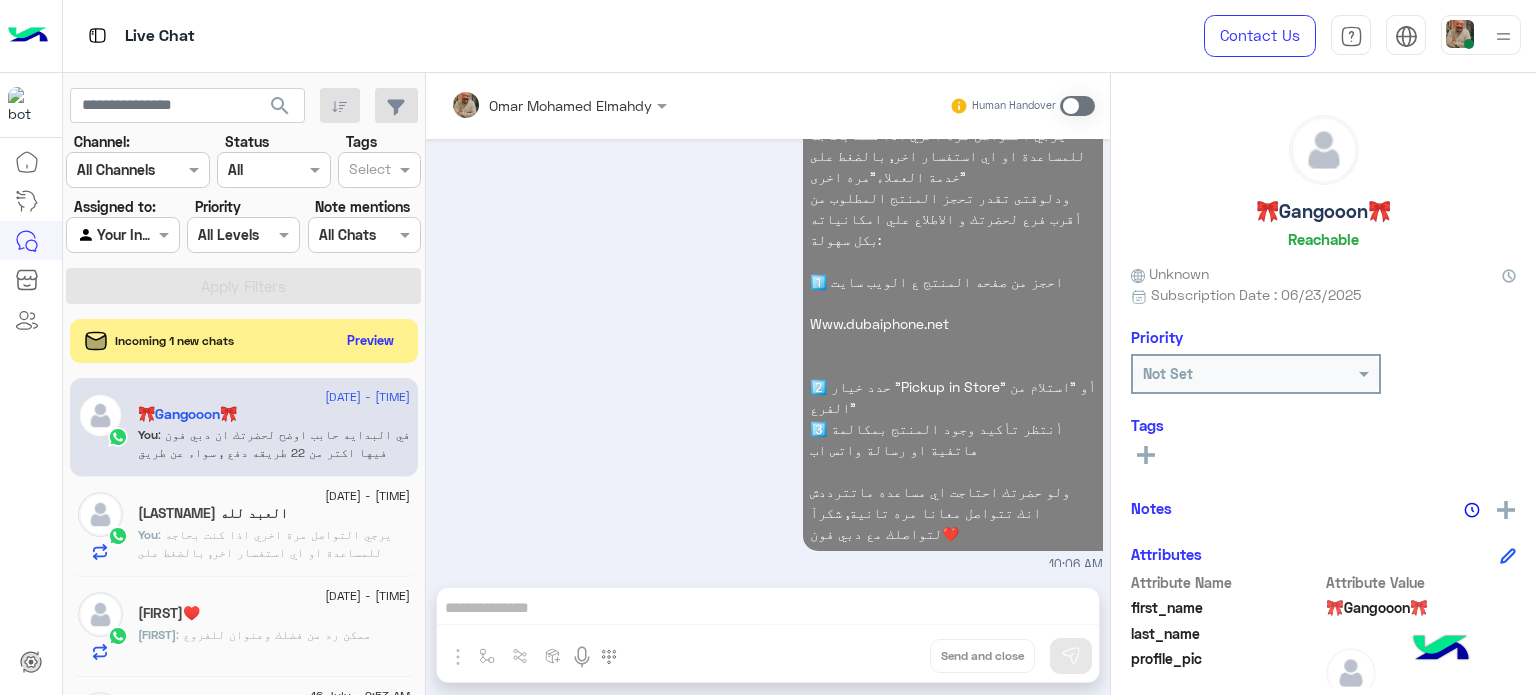 click on "العبد لله  ابو ياسين" 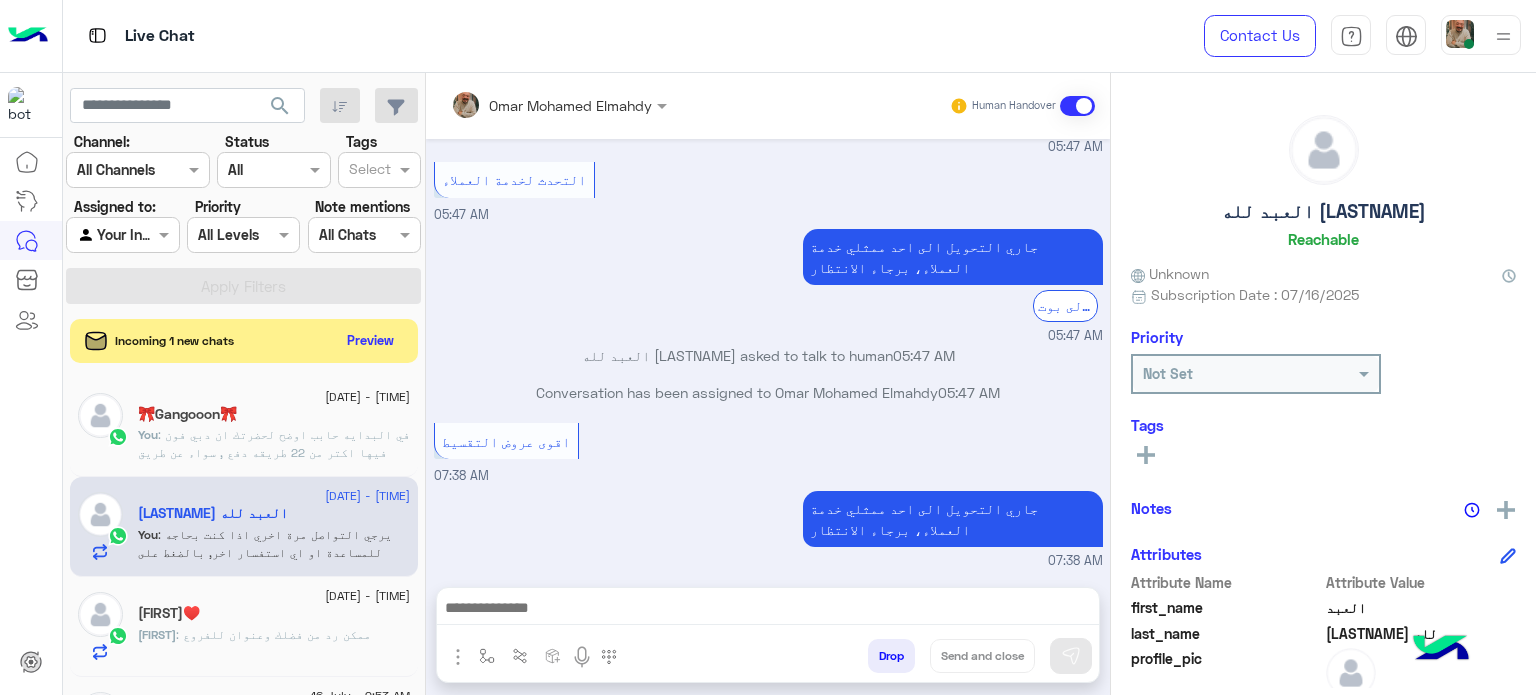 click at bounding box center [1460, 30] 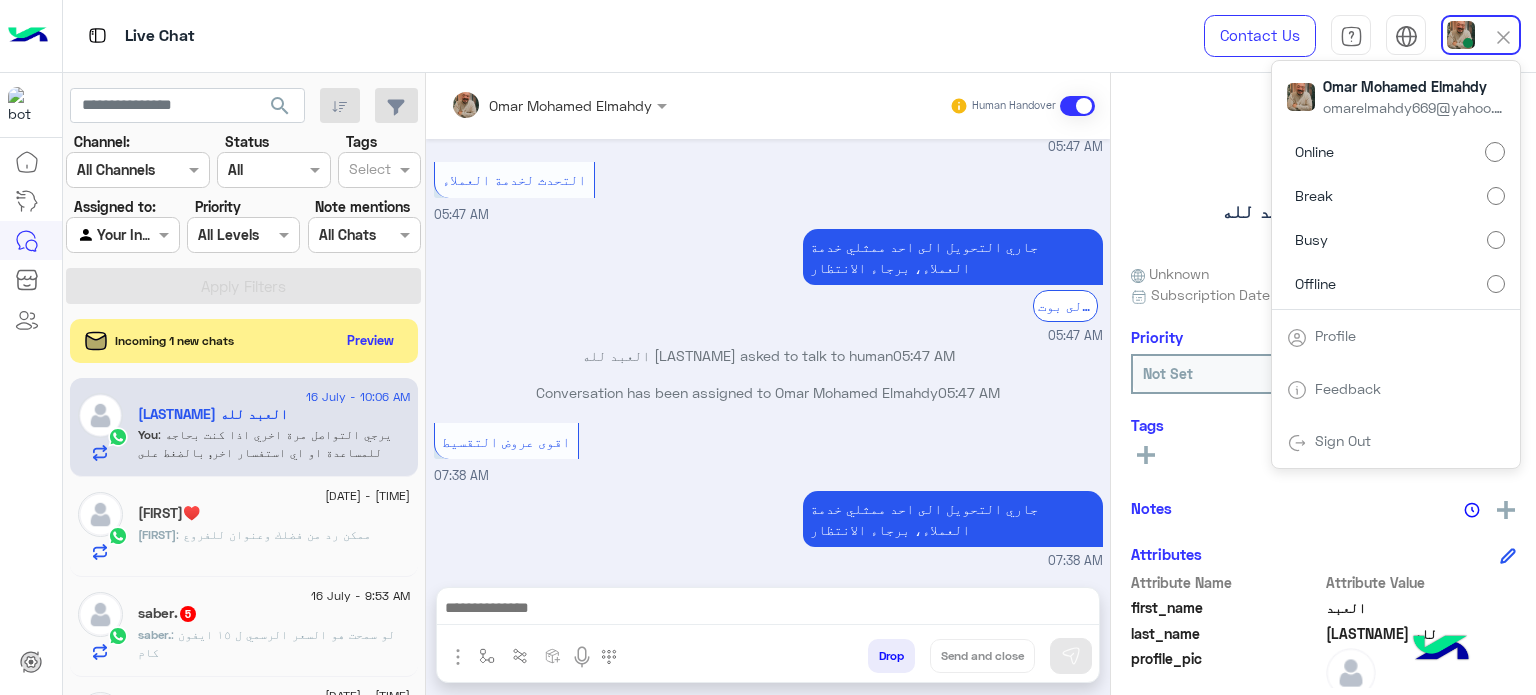 click on "Offline" at bounding box center [1396, 283] 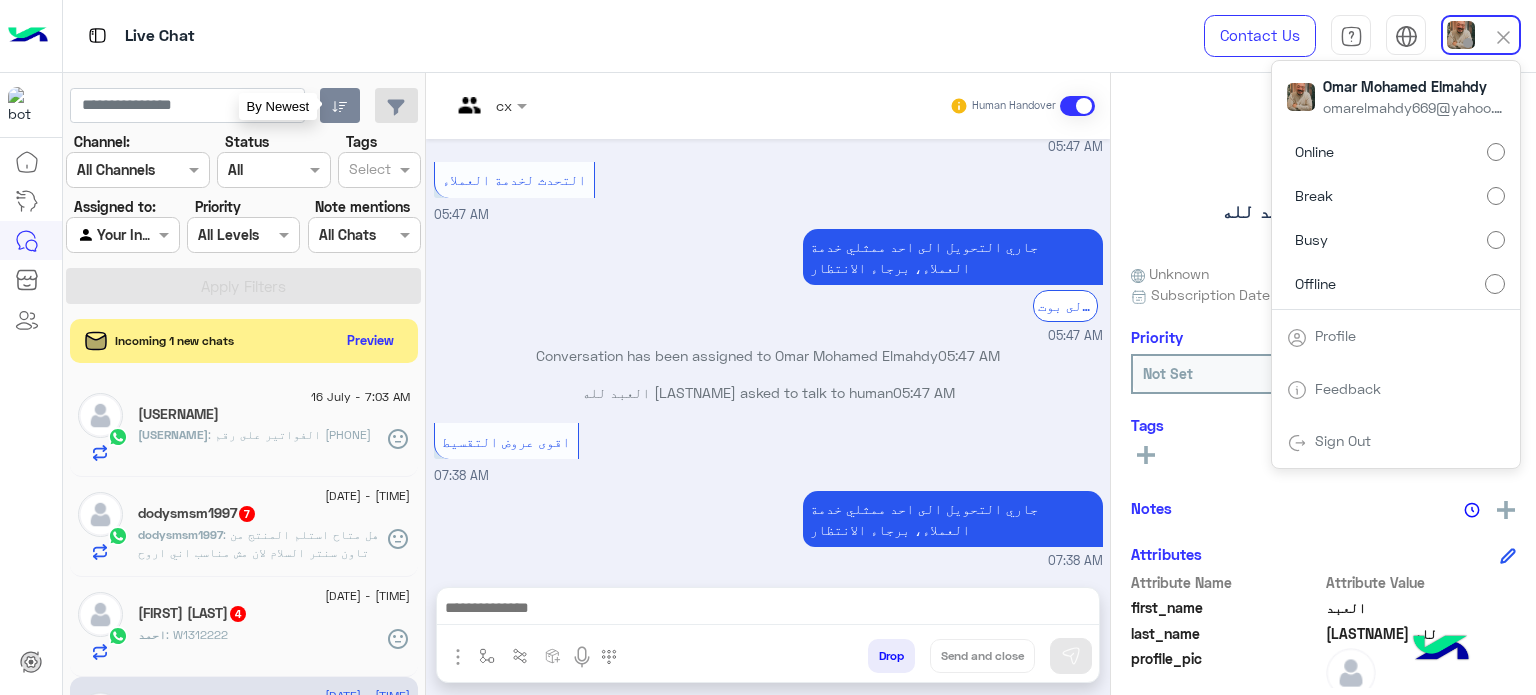 click 